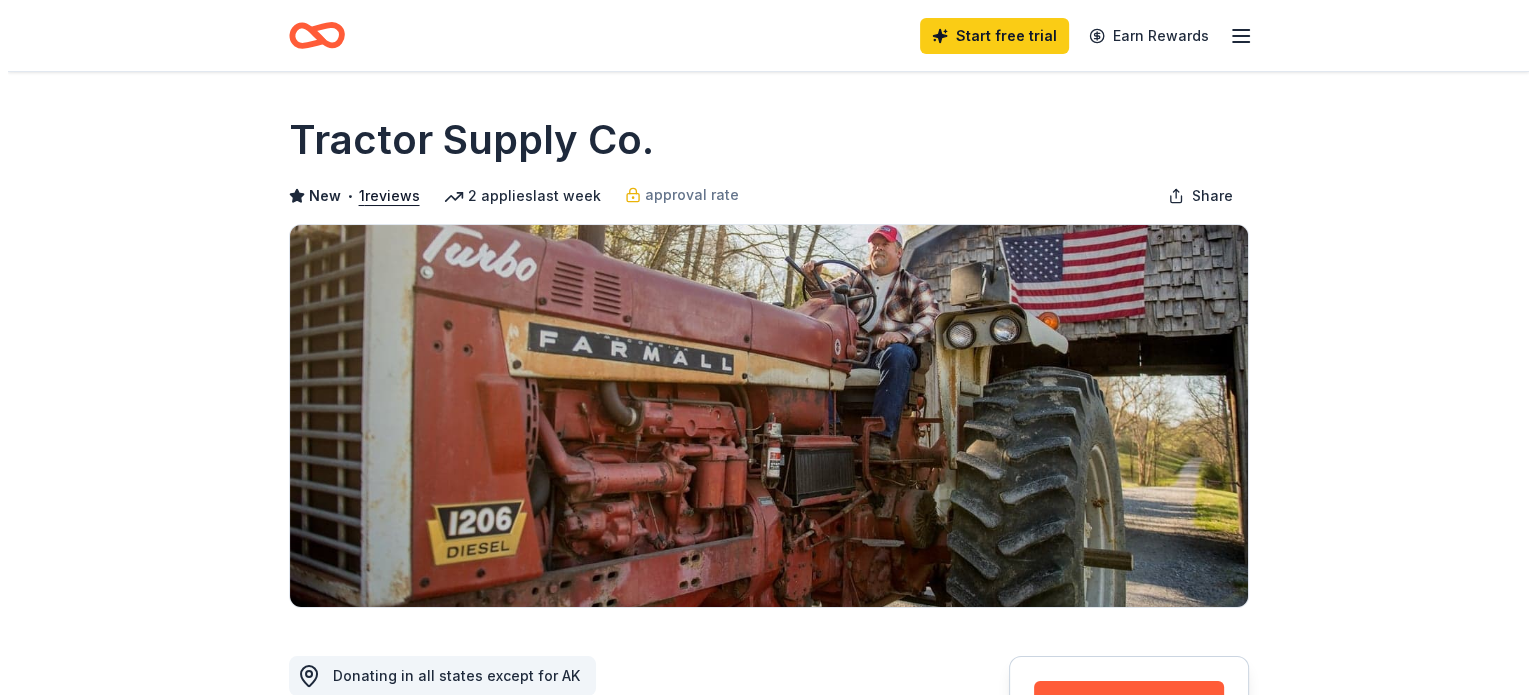 scroll, scrollTop: 500, scrollLeft: 0, axis: vertical 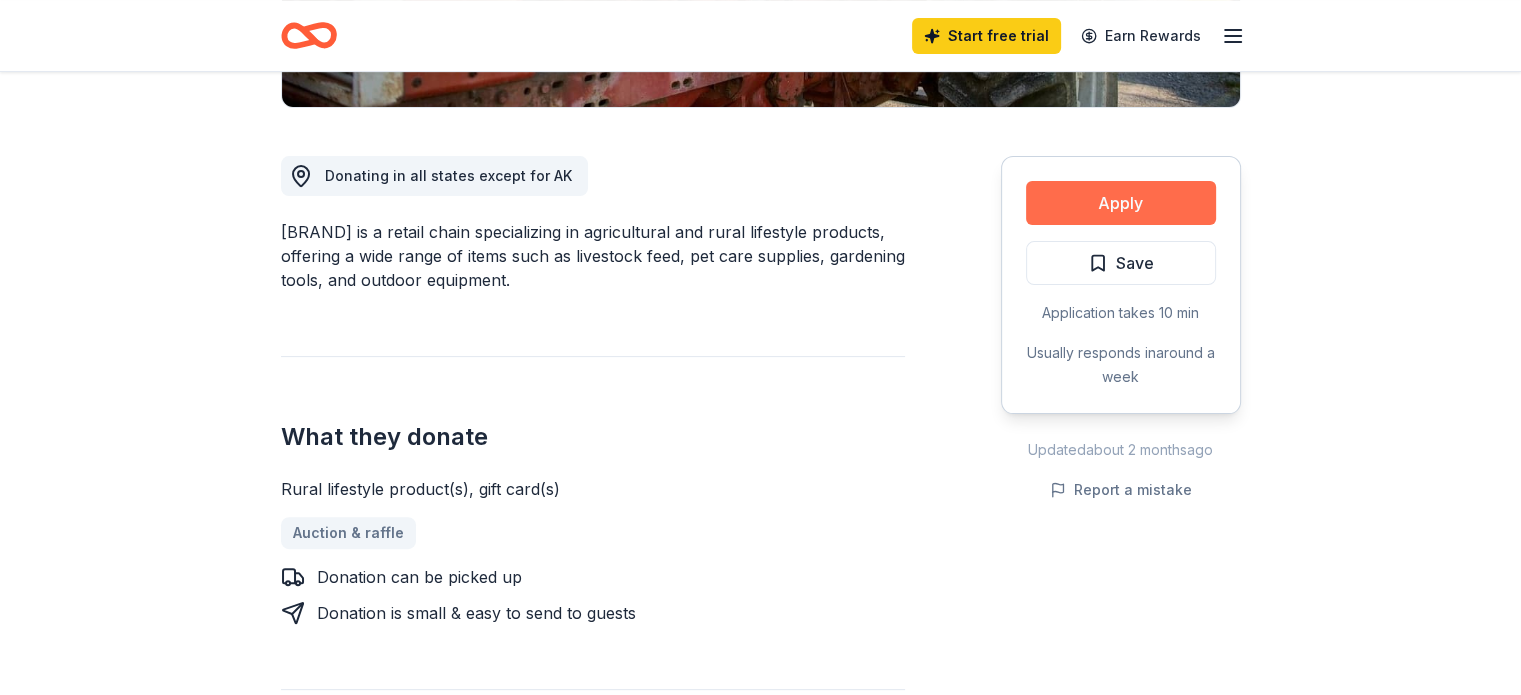 click on "Apply" at bounding box center (1121, 203) 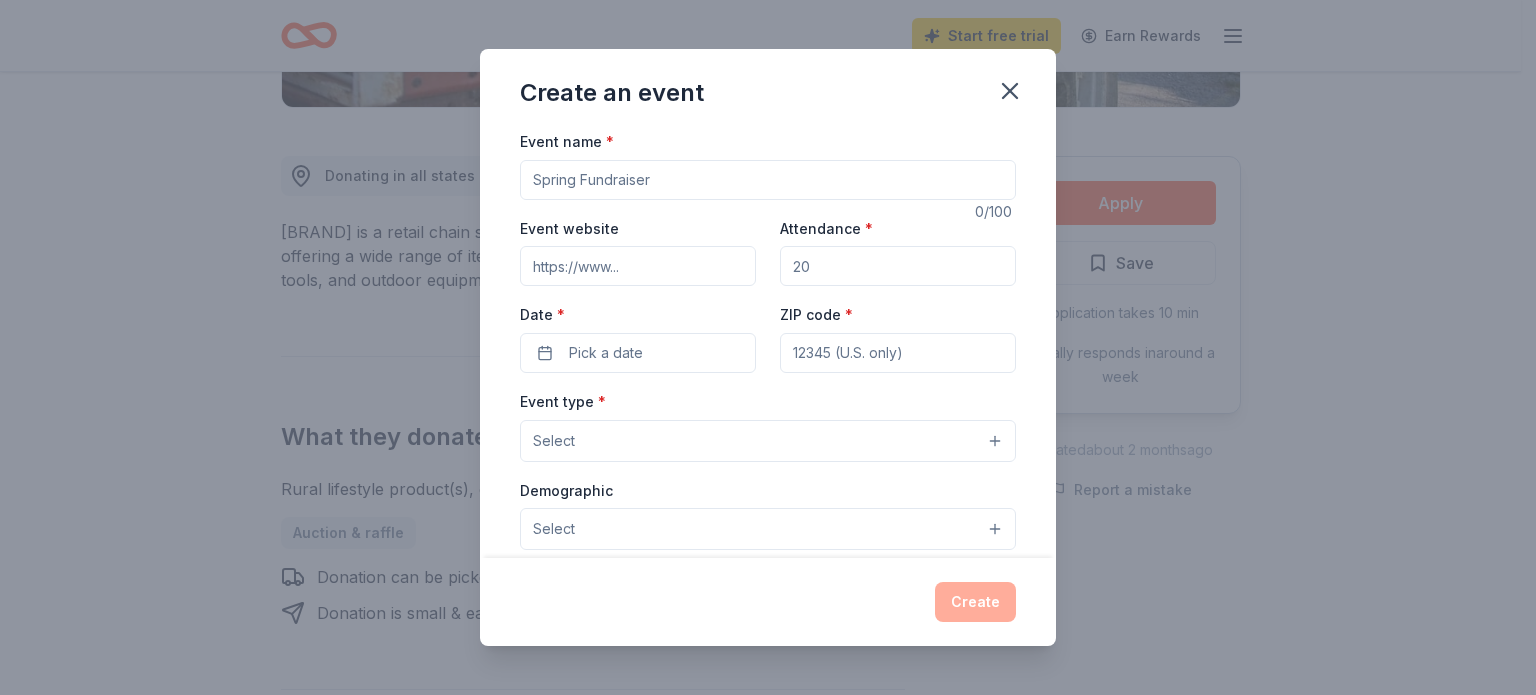 click on "Event name *" at bounding box center [768, 180] 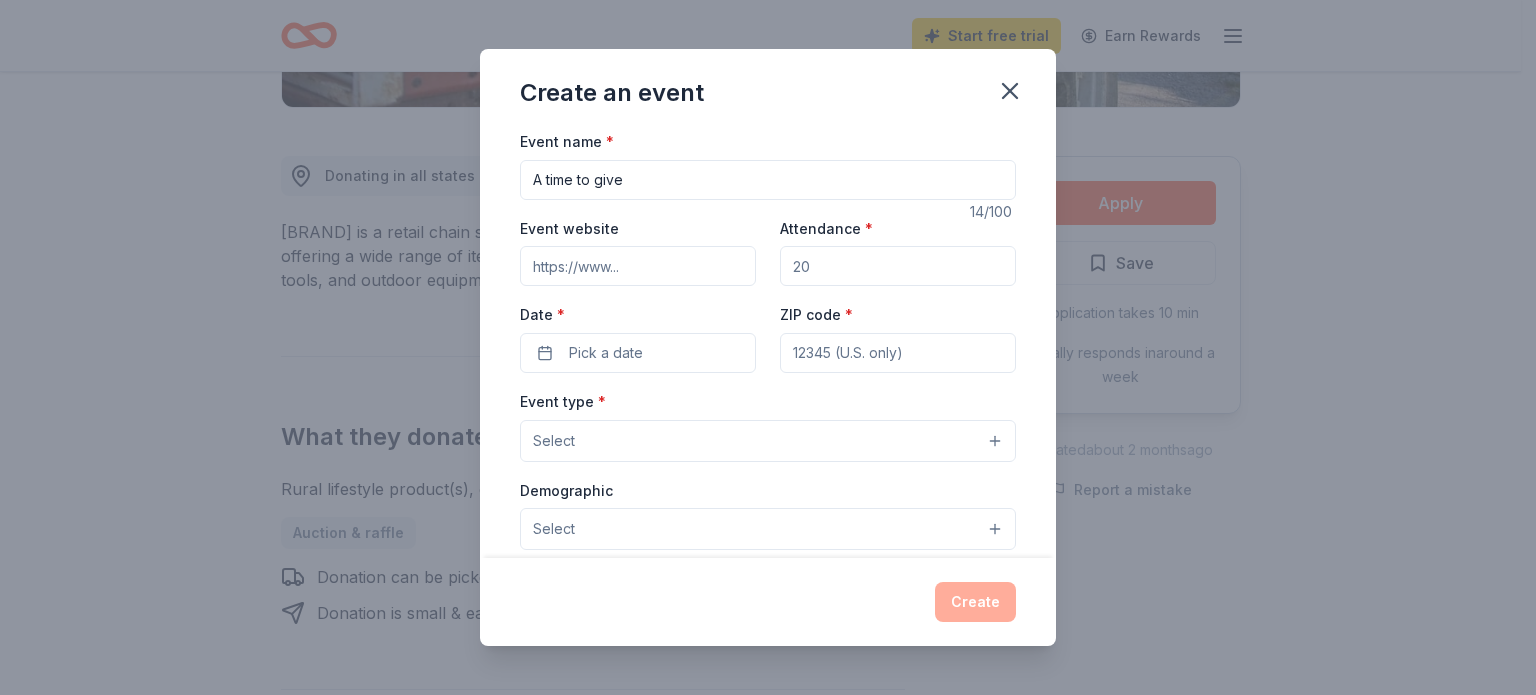 type on "A time to give" 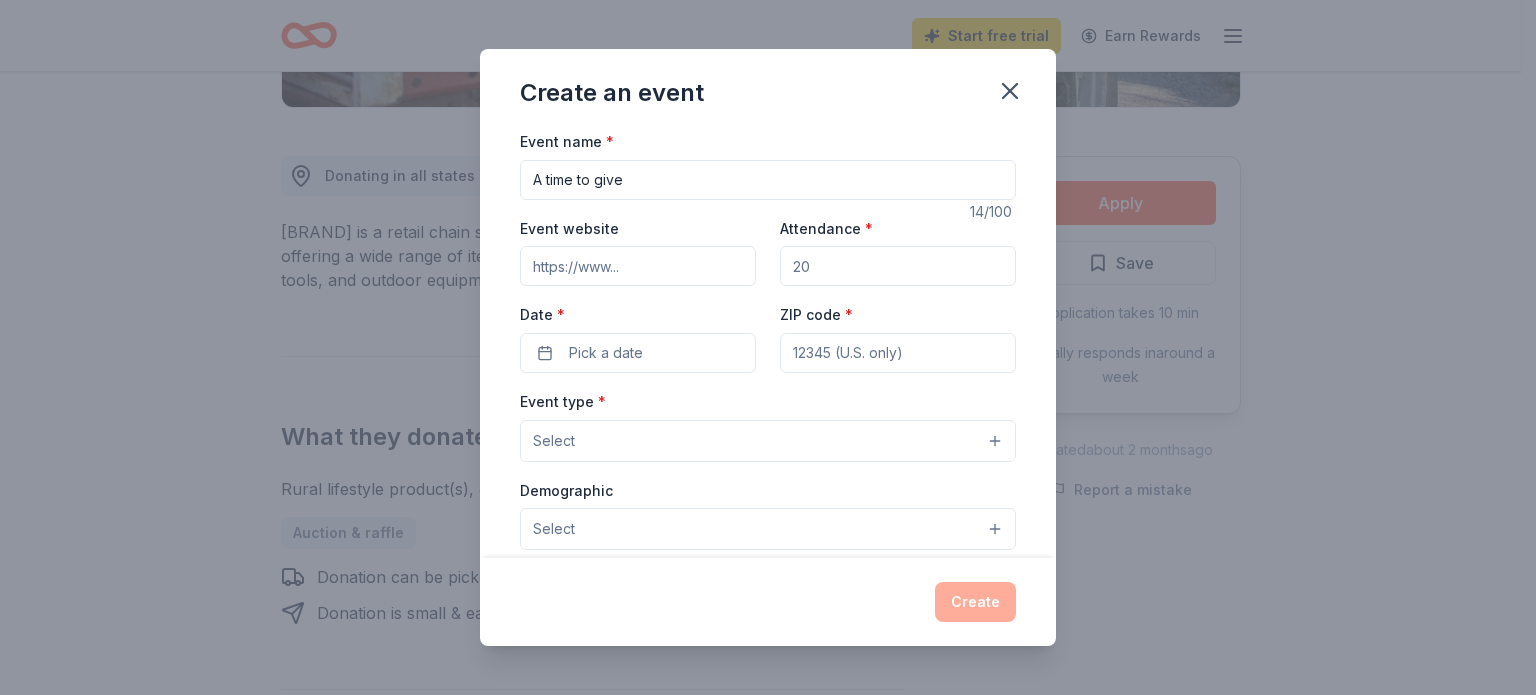 paste on "https://www.nordson.com/en/about-us/nordson-impact-community-outreach" 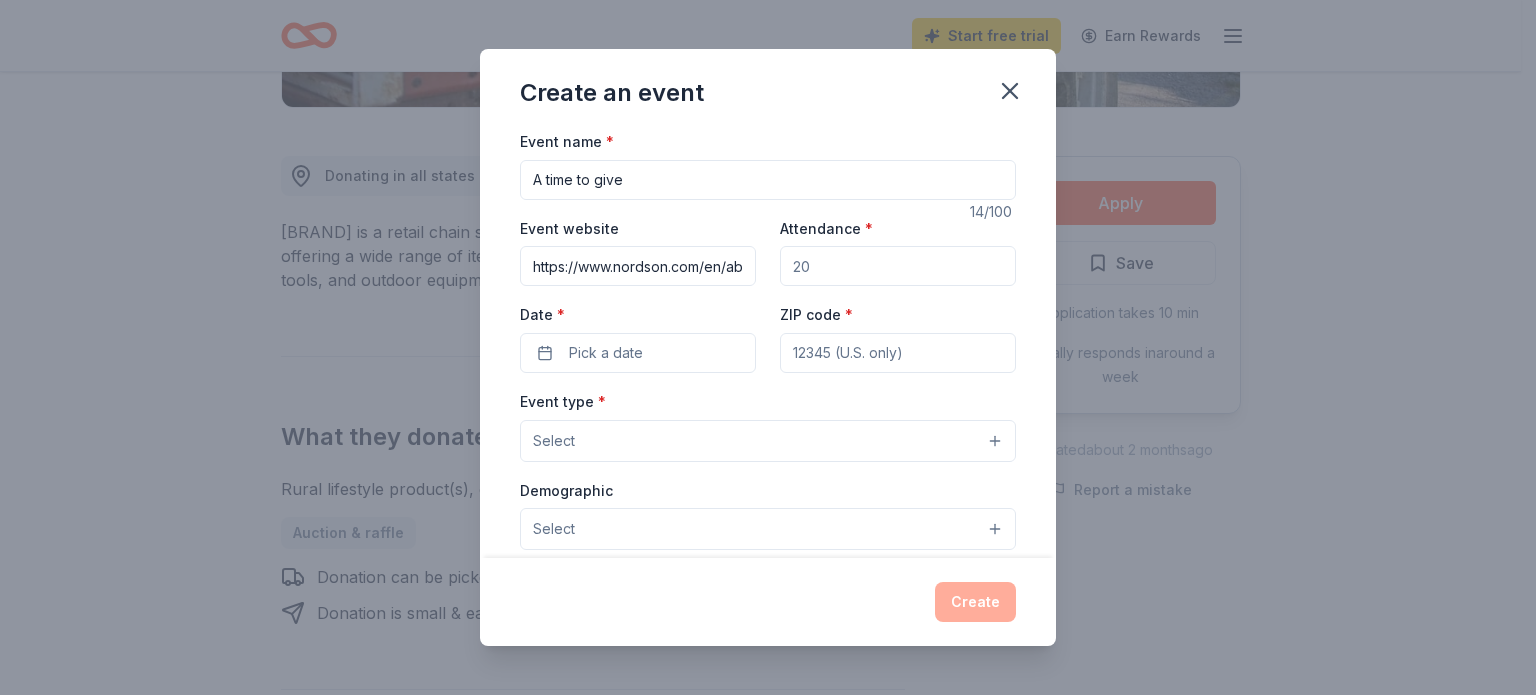 scroll, scrollTop: 0, scrollLeft: 309, axis: horizontal 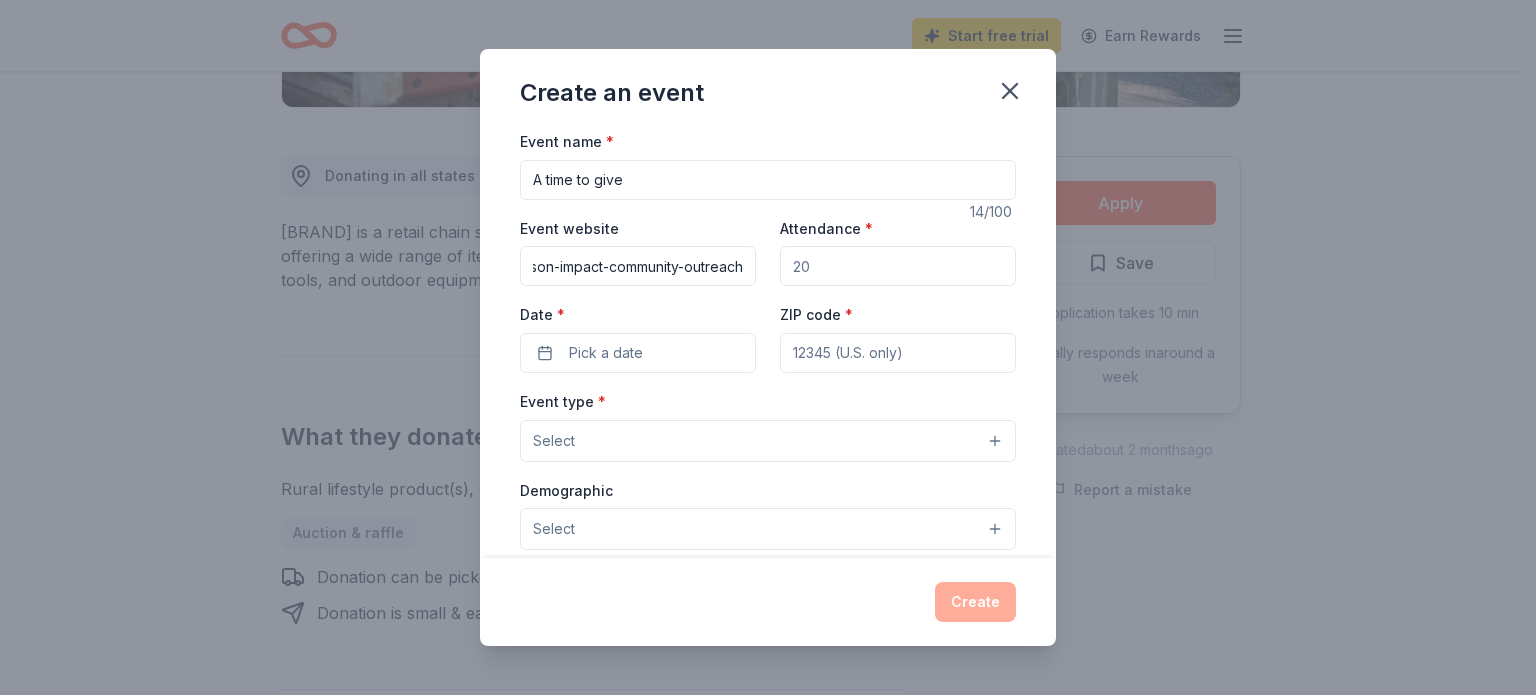 type on "https://www.nordson.com/en/about-us/nordson-impact-community-outreach" 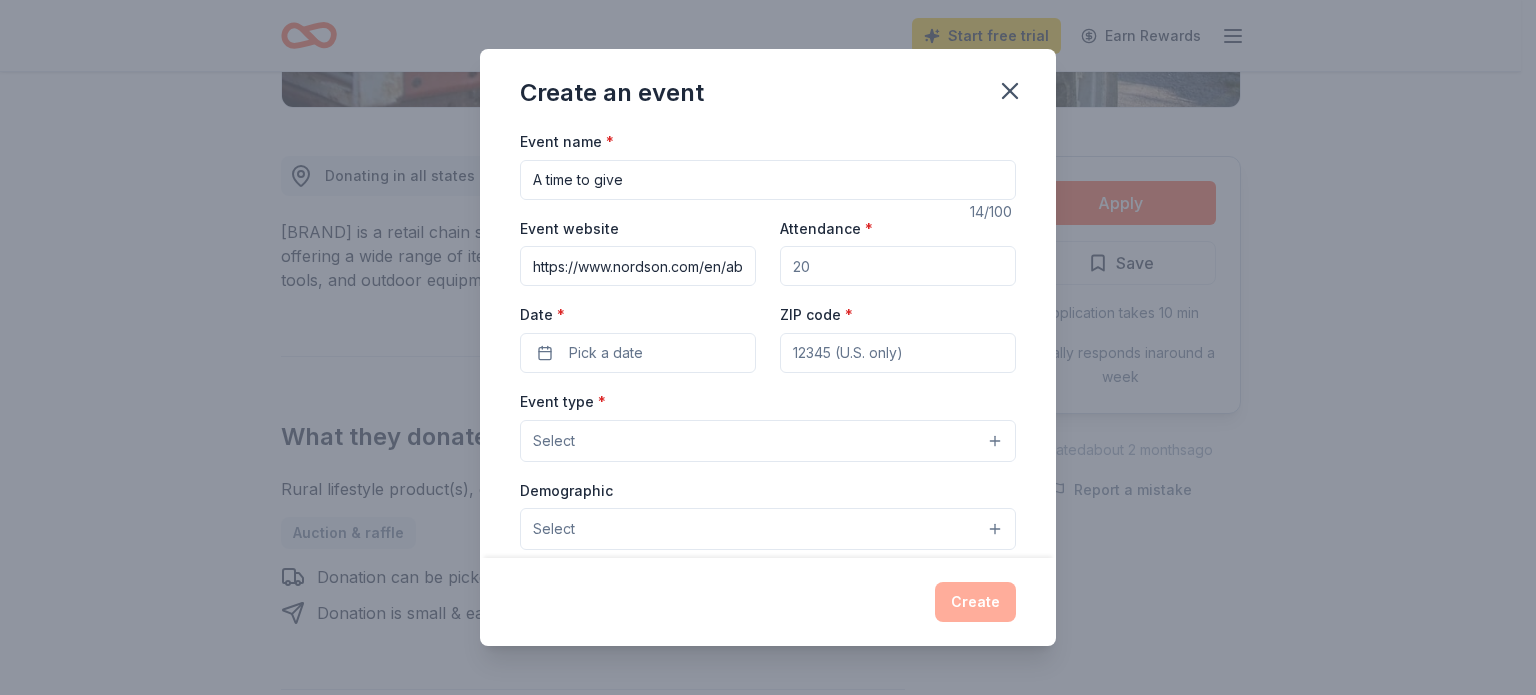 click on "Attendance *" at bounding box center (898, 266) 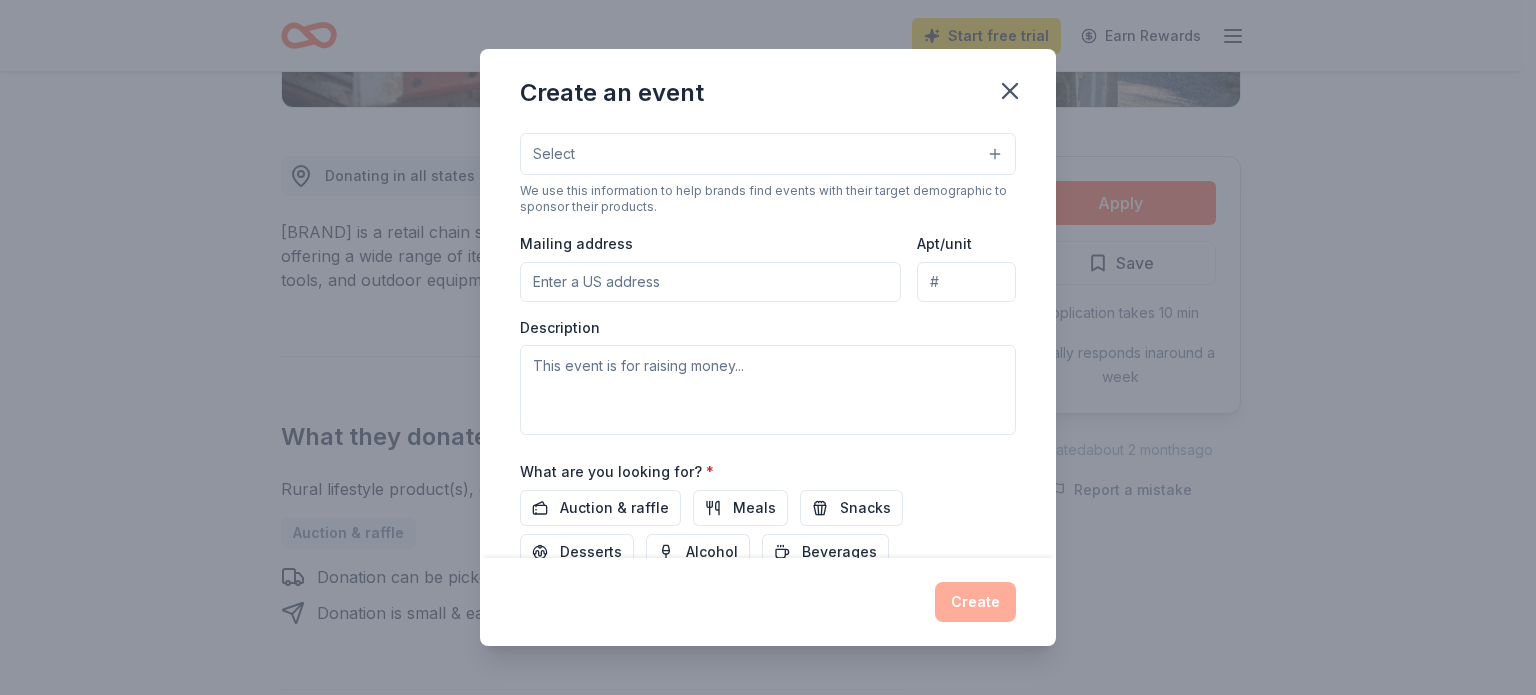 scroll, scrollTop: 0, scrollLeft: 0, axis: both 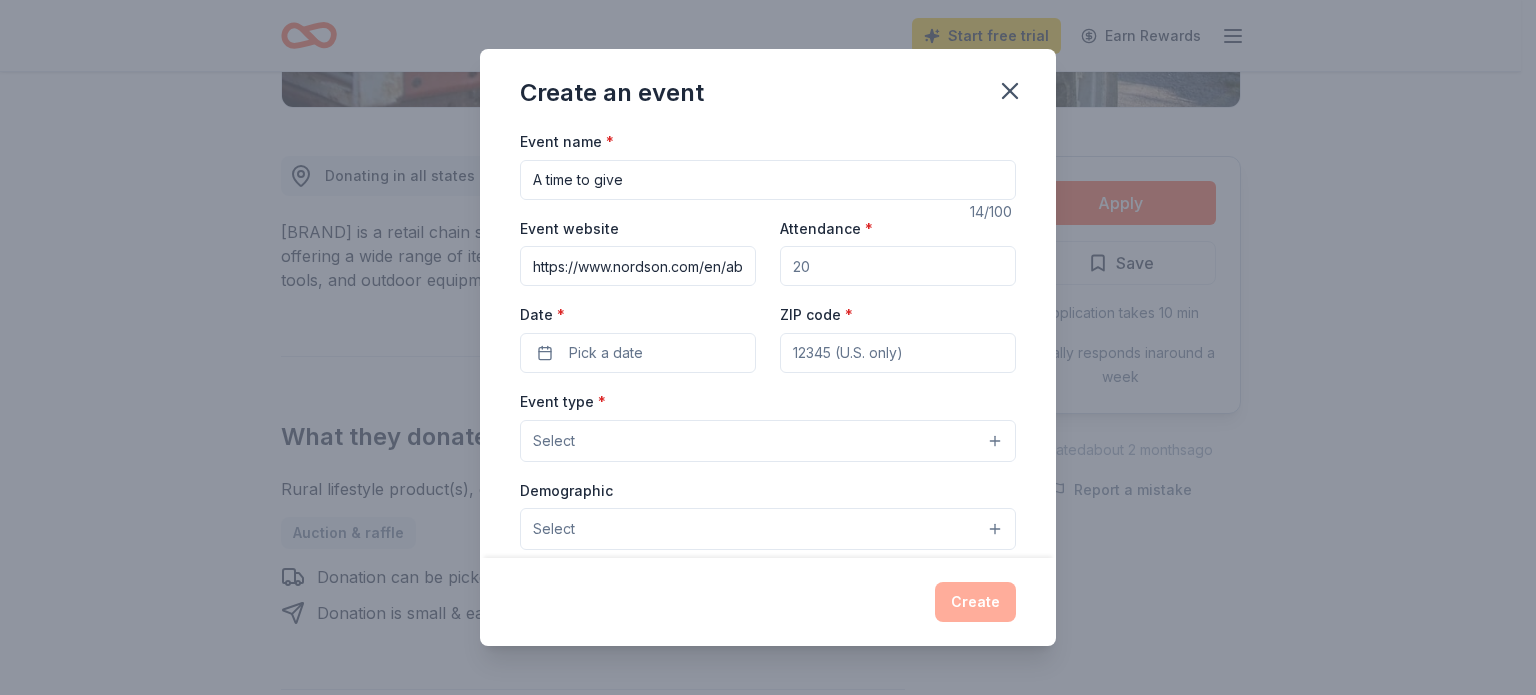 click on "Attendance *" at bounding box center (898, 266) 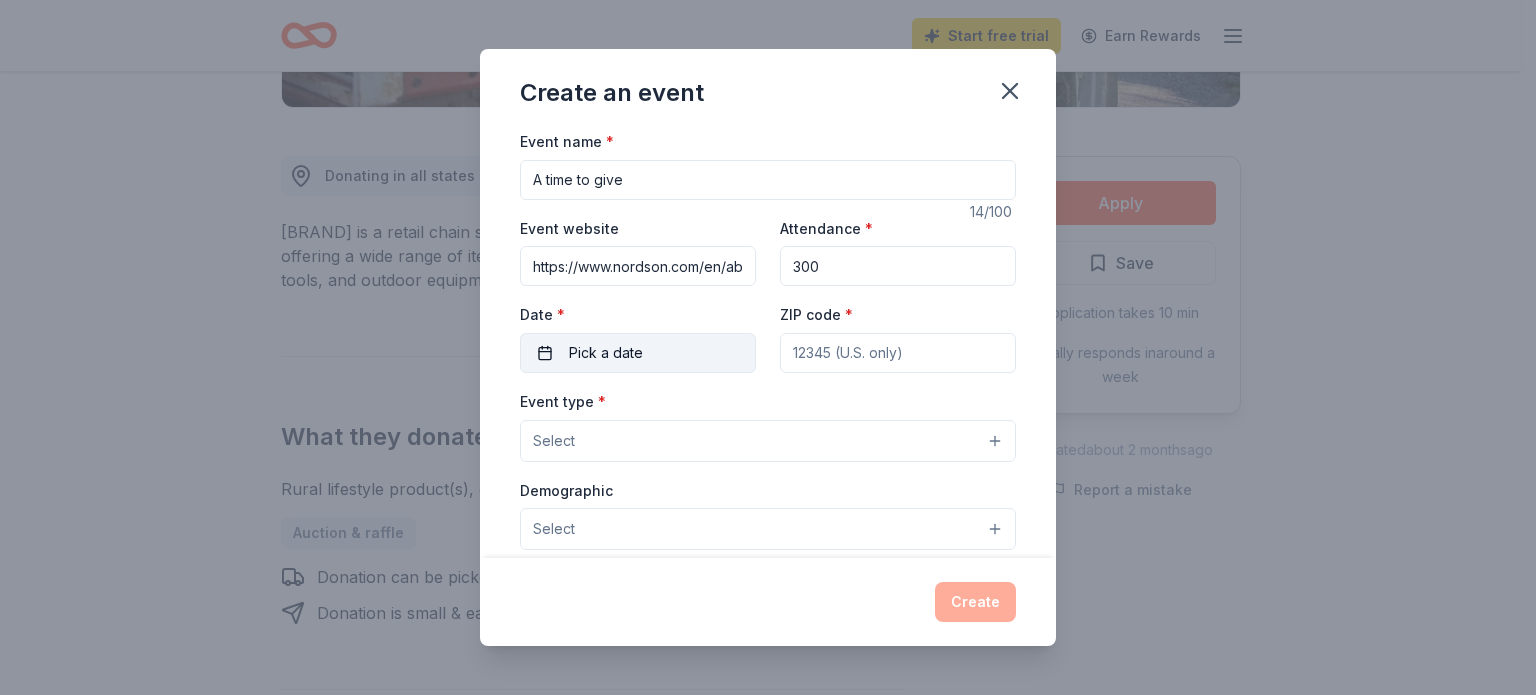 type on "300" 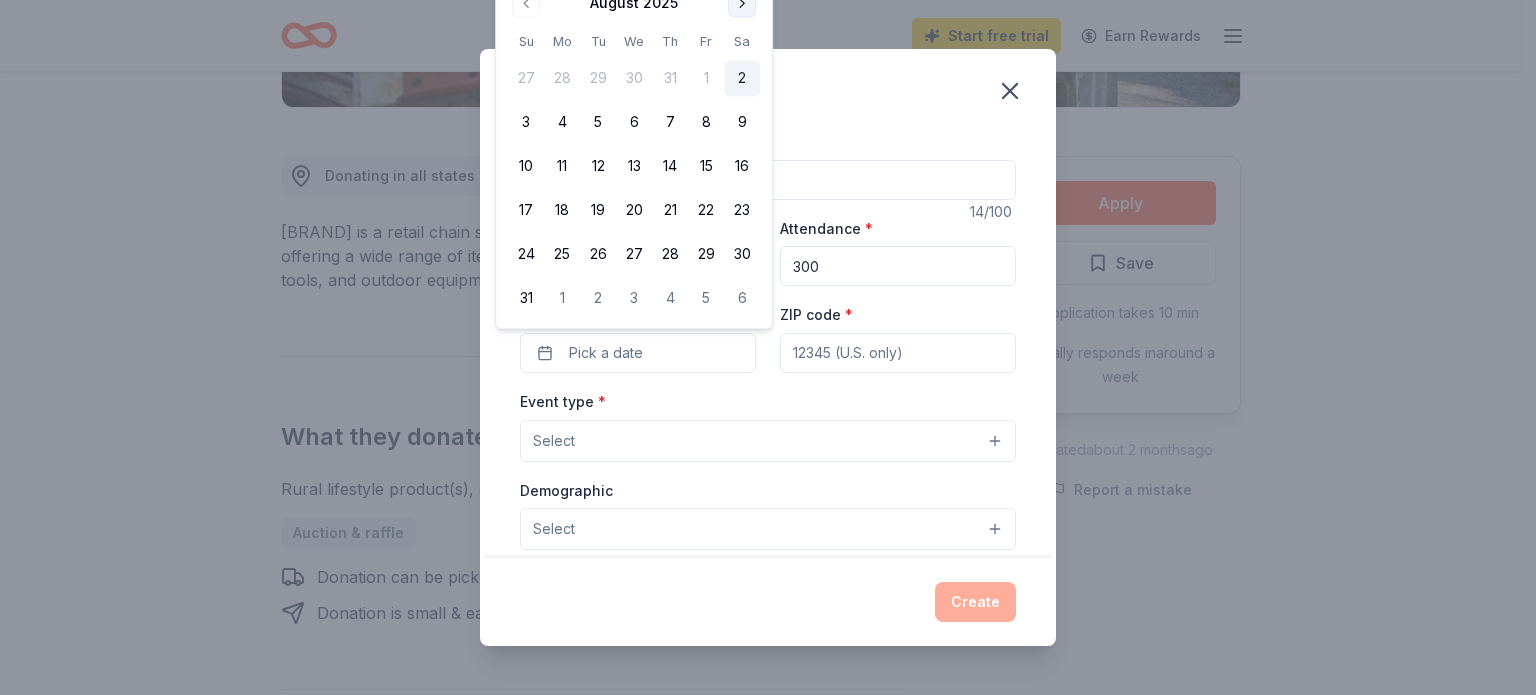 click at bounding box center [742, 3] 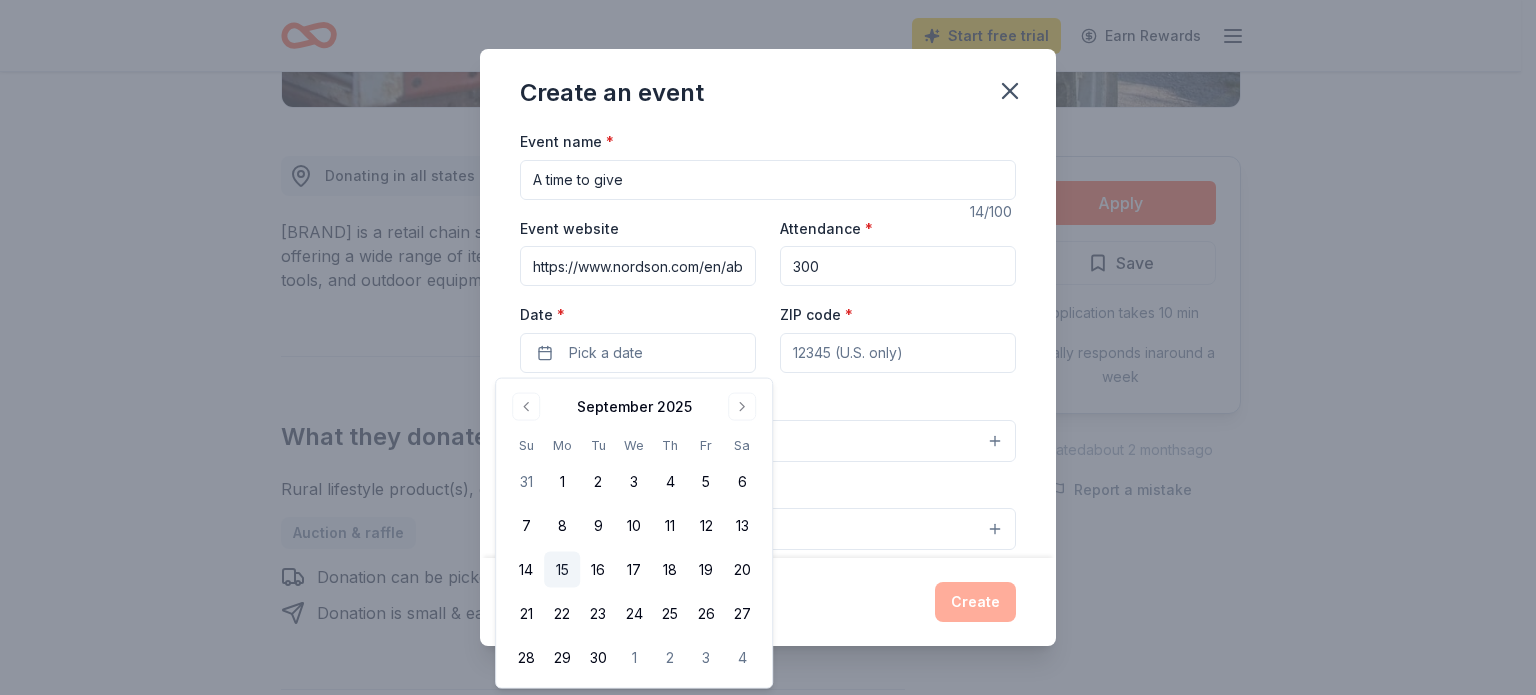 click on "15" at bounding box center (562, 570) 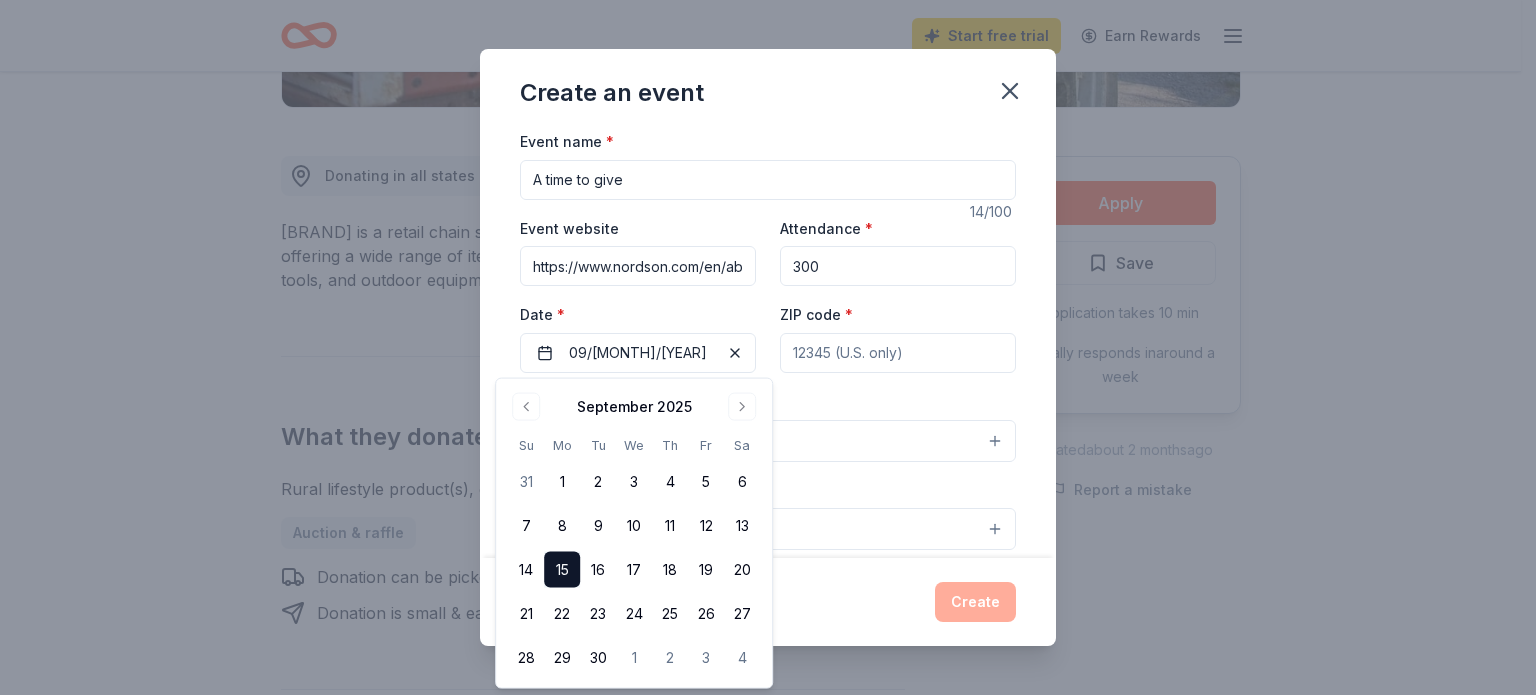 click on "ZIP code *" at bounding box center (898, 353) 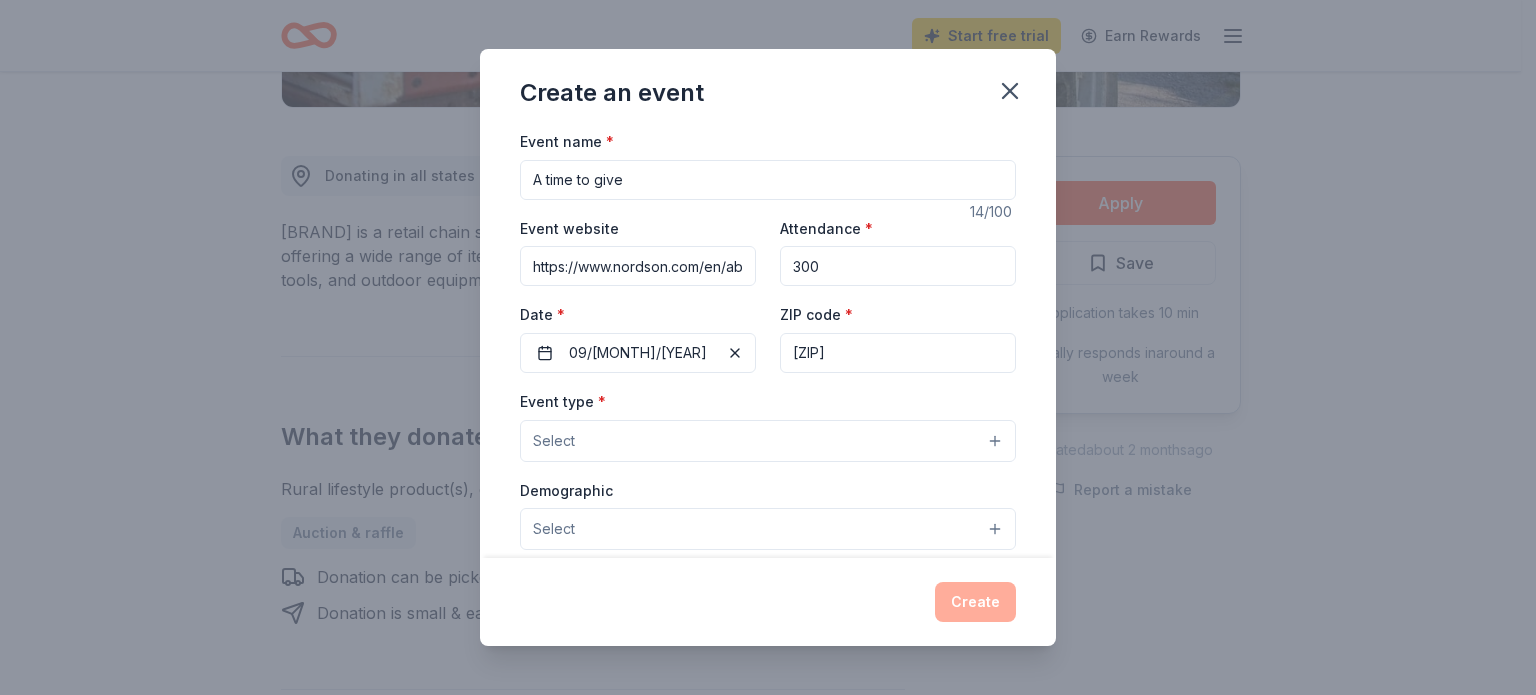 type on "[ZIP]" 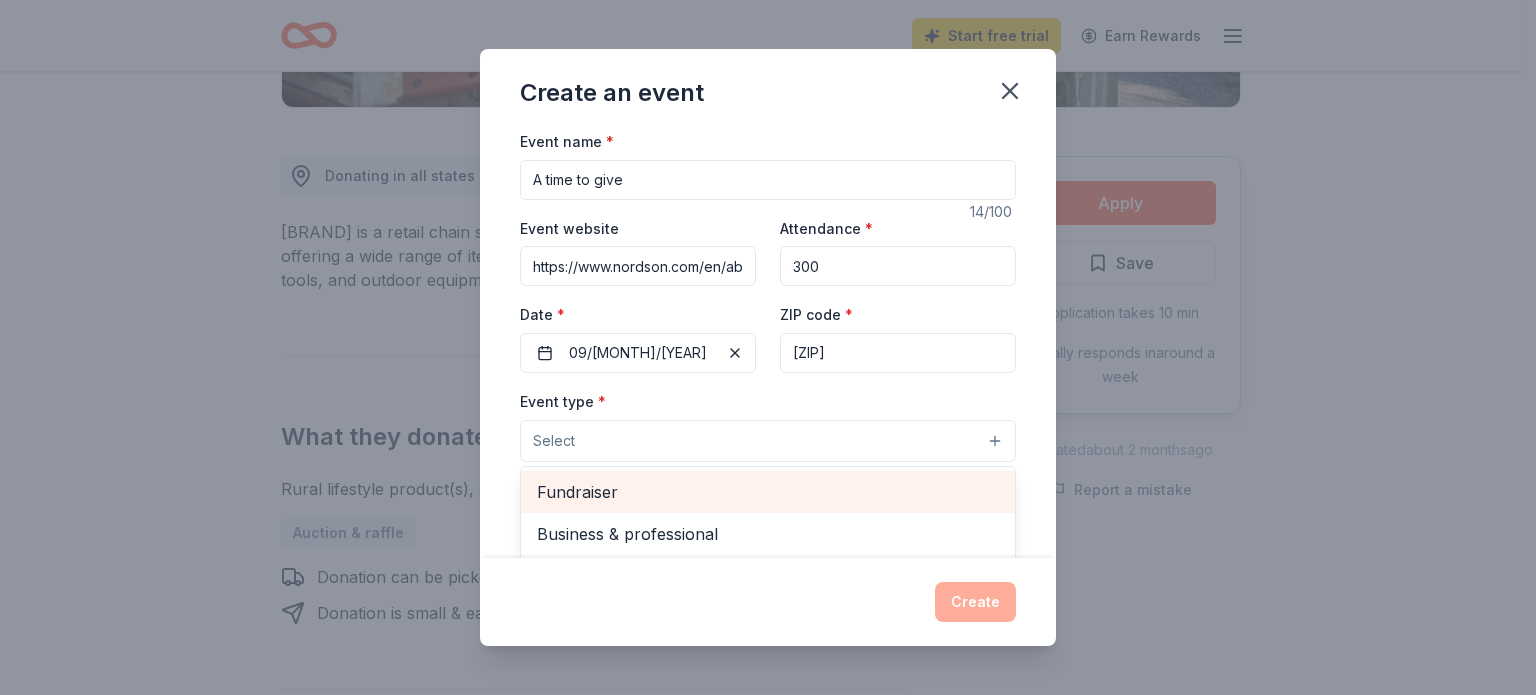 click on "Fundraiser" at bounding box center [768, 492] 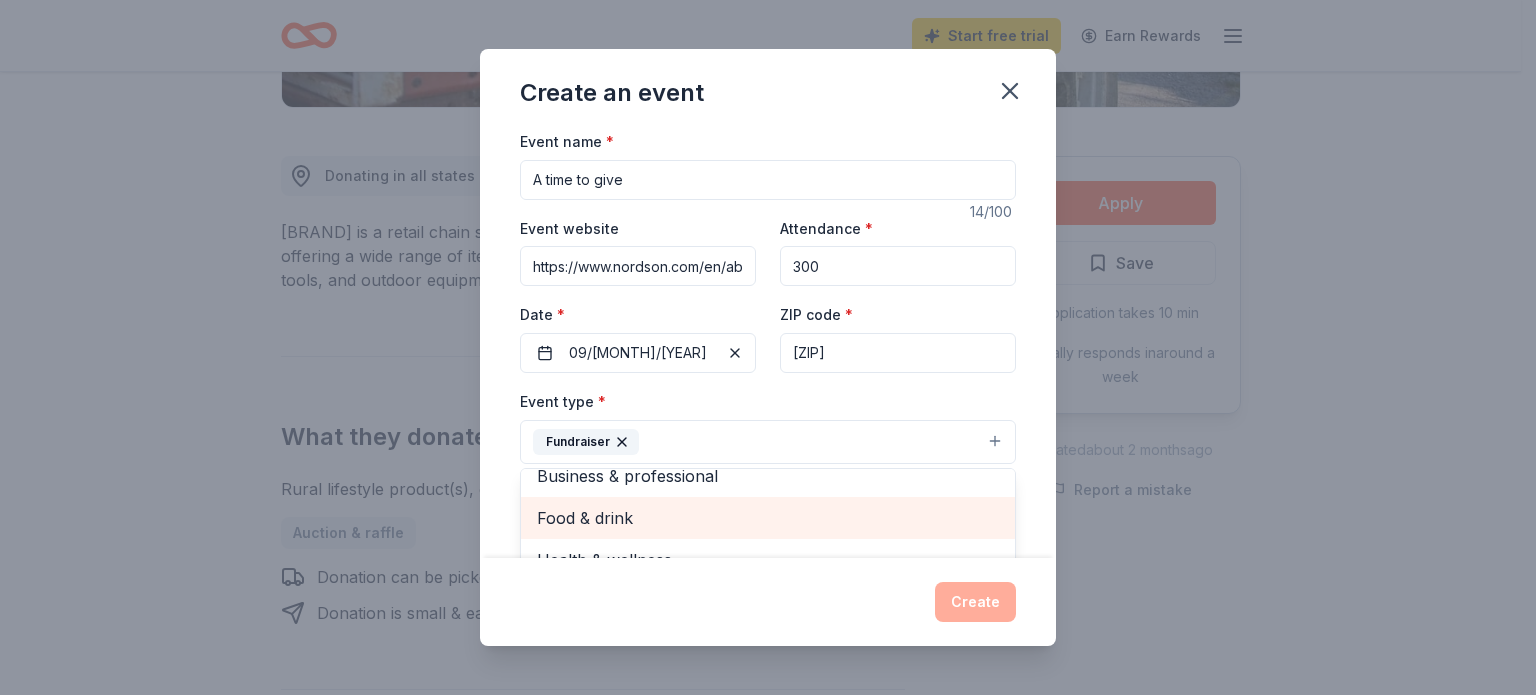 scroll, scrollTop: 24, scrollLeft: 0, axis: vertical 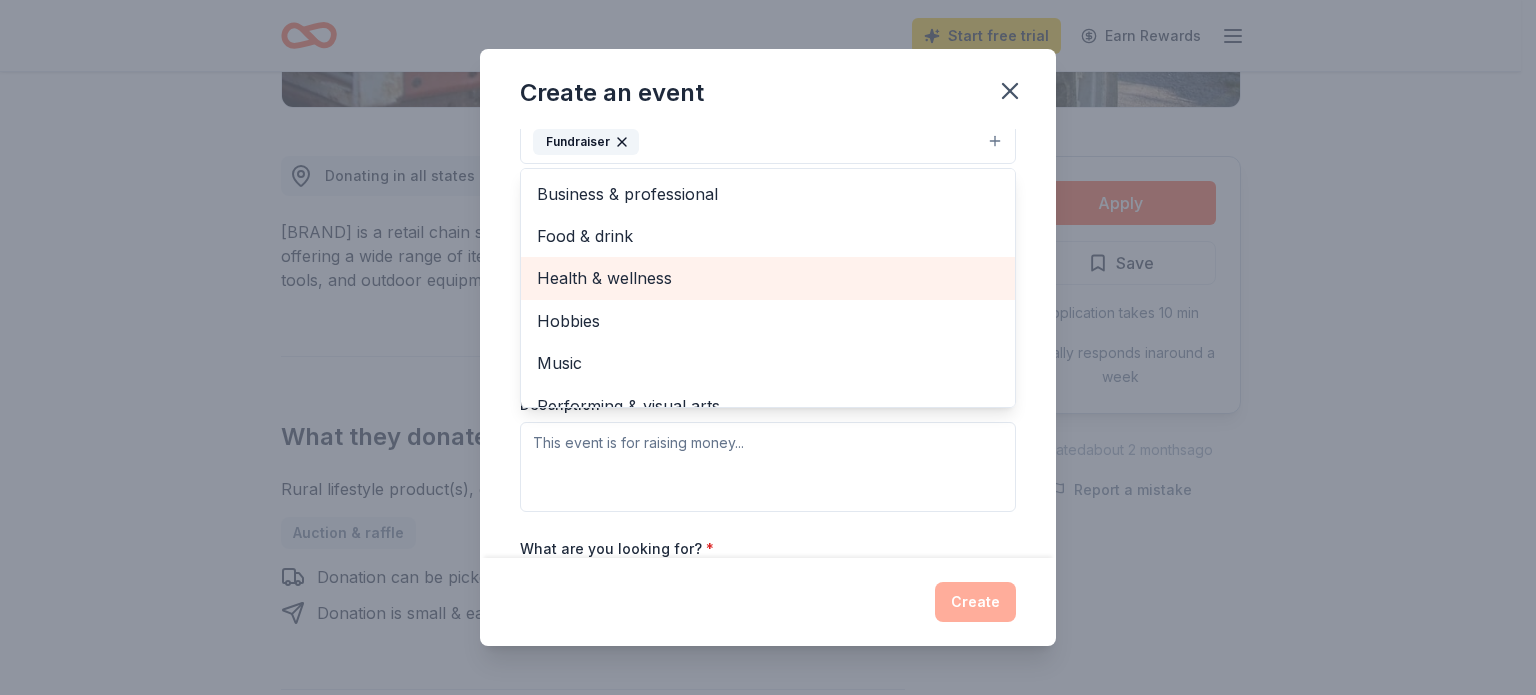click on "Health & wellness" at bounding box center [768, 278] 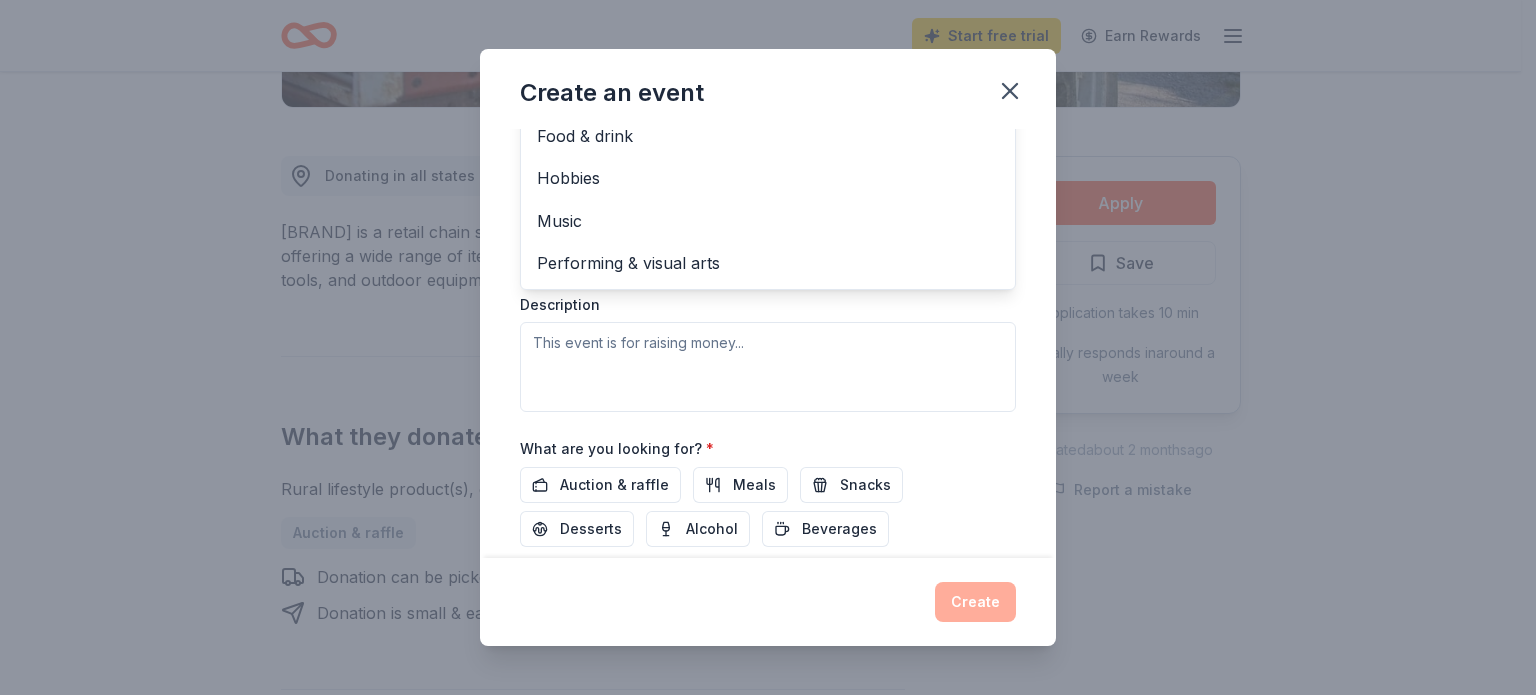 click on "Event type * Fundraiser Health & wellness Business & professional Food & drink Hobbies Music Performing & visual arts Demographic Select We use this information to help brands find events with their target demographic to sponsor their products. Mailing address Apt/unit Description" at bounding box center (768, 200) 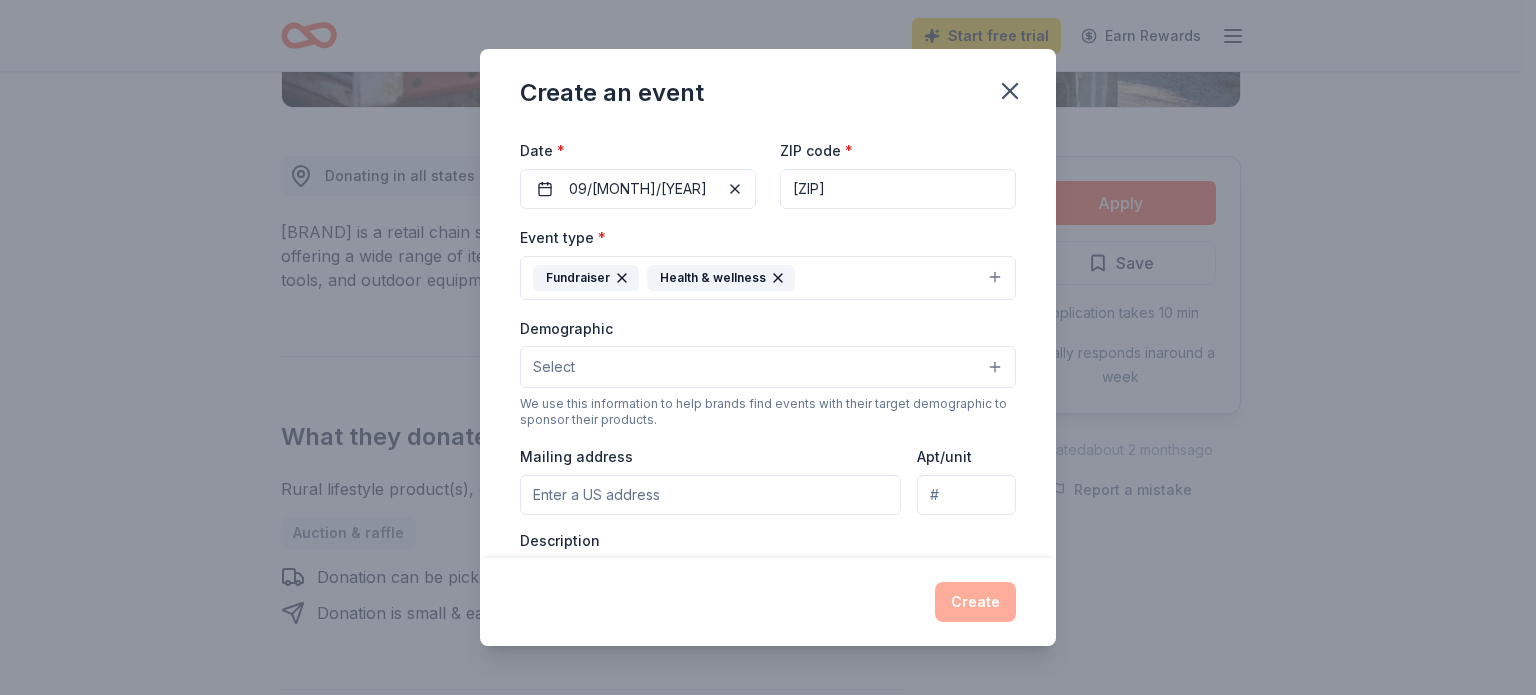 scroll, scrollTop: 198, scrollLeft: 0, axis: vertical 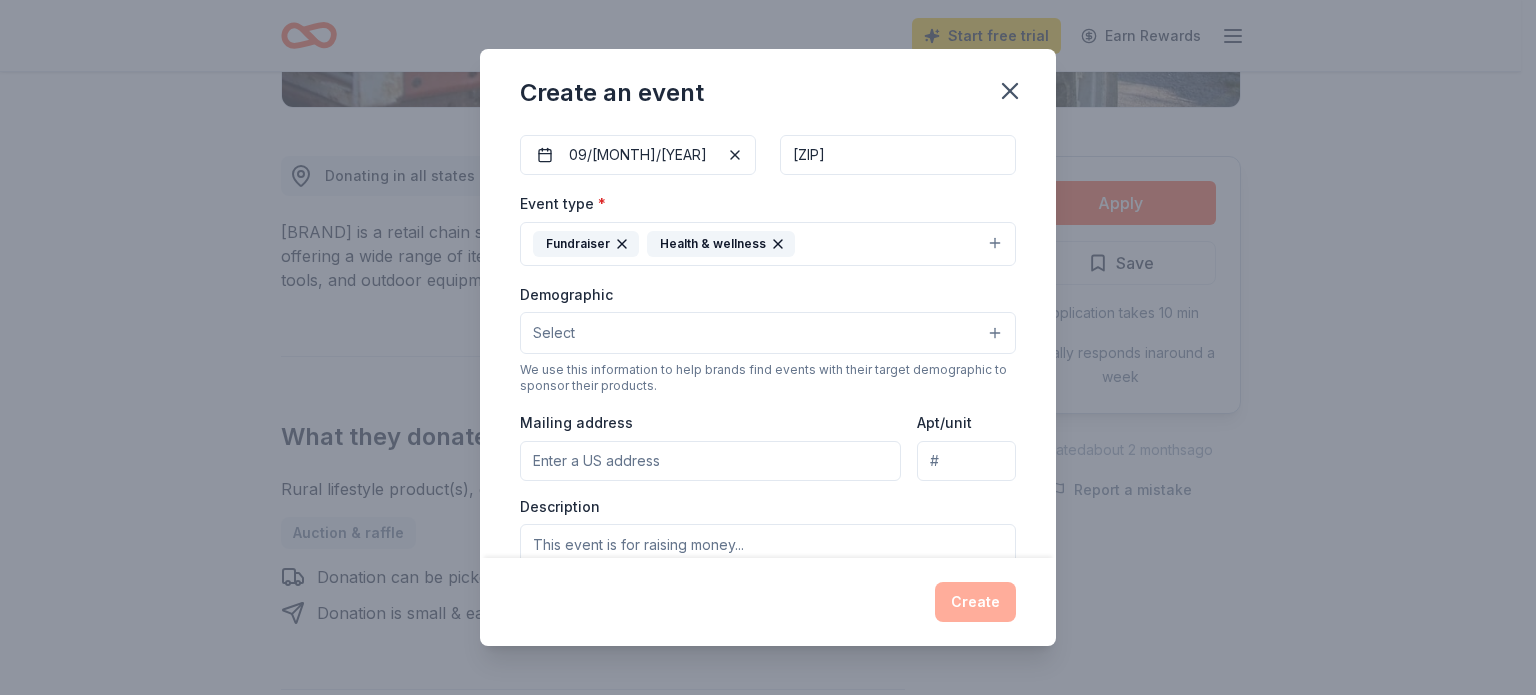 click on "Select" at bounding box center (768, 333) 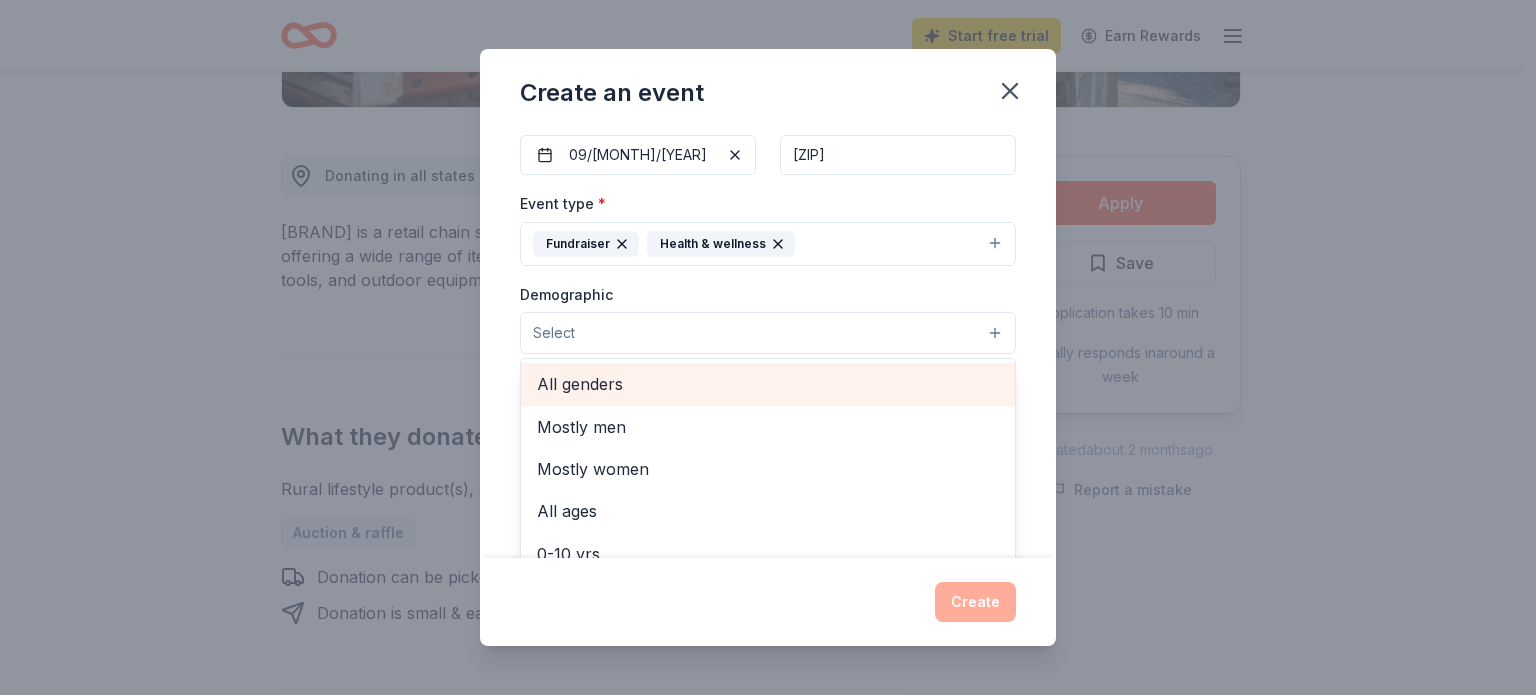click on "All genders" at bounding box center [768, 384] 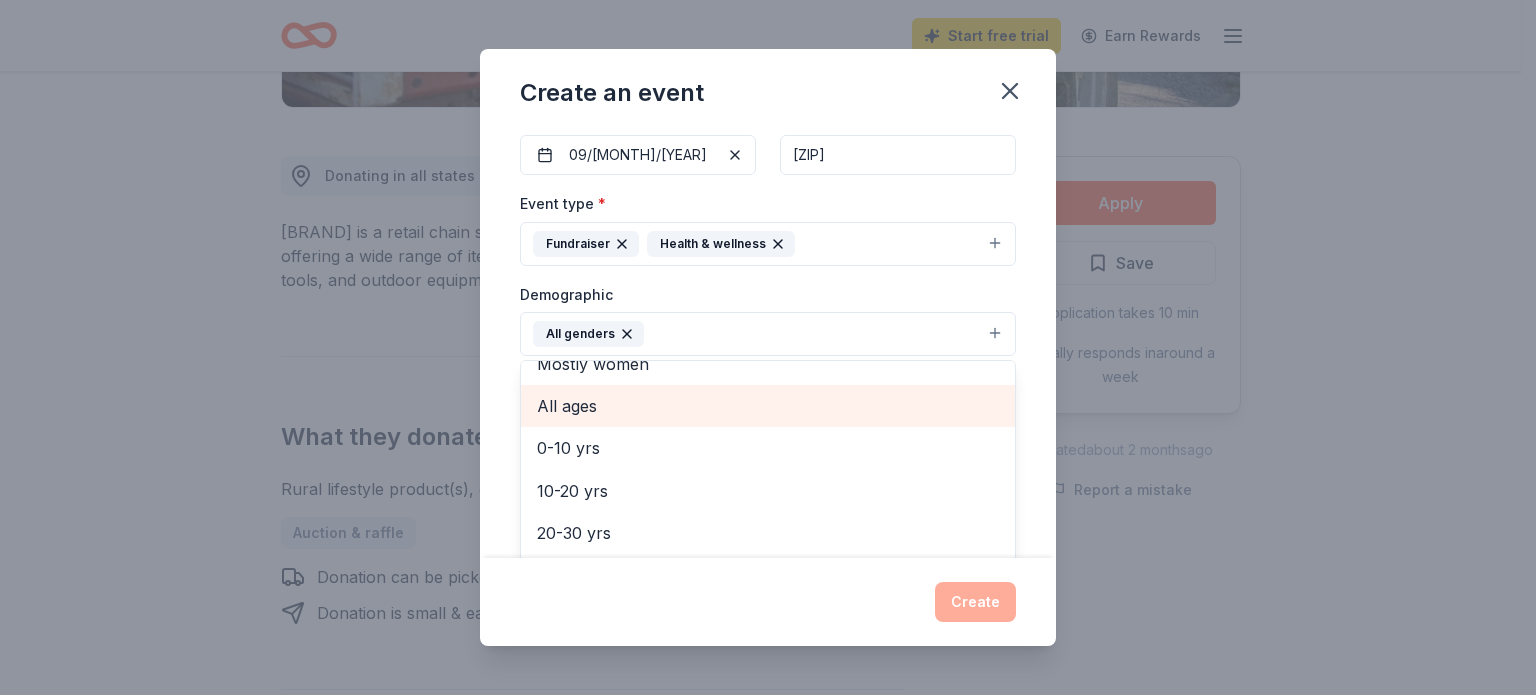 scroll, scrollTop: 100, scrollLeft: 0, axis: vertical 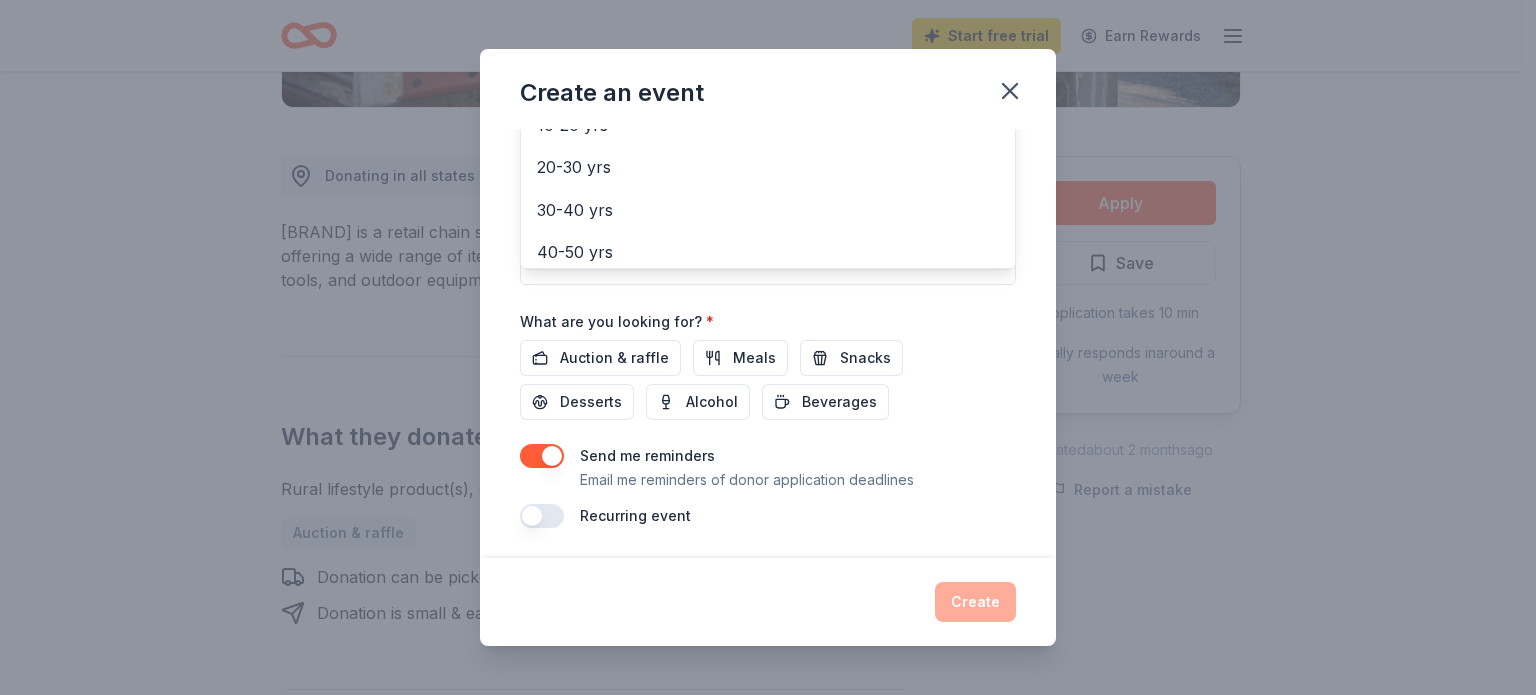 click on "Event name * A time to give 14 /100 Event website https://www.nordson.com/en/about-us/nordson-impact-community-outreach Attendance * 300 Date * 09/[MONTH]/[YEAR] ZIP code * [ZIP] Event type * Fundraiser Health & wellness Business & professional Food & drink Hobbies Music Performing & visual arts Demographic All genders Mostly men Mostly women All ages 0-10 yrs 10-20 yrs 20-30 yrs 30-40 yrs 40-50 yrs 50-60 yrs 60-70 yrs 70-80 yrs 80+ yrs We use this information to help brands find events with their target demographic to sponsor their products. Mailing address Apt/unit Description What are you looking for? * Auction & raffle Meals Snacks Desserts Alcohol Beverages Send me reminders Email me reminders of donor application deadlines Recurring event" at bounding box center [768, 64] 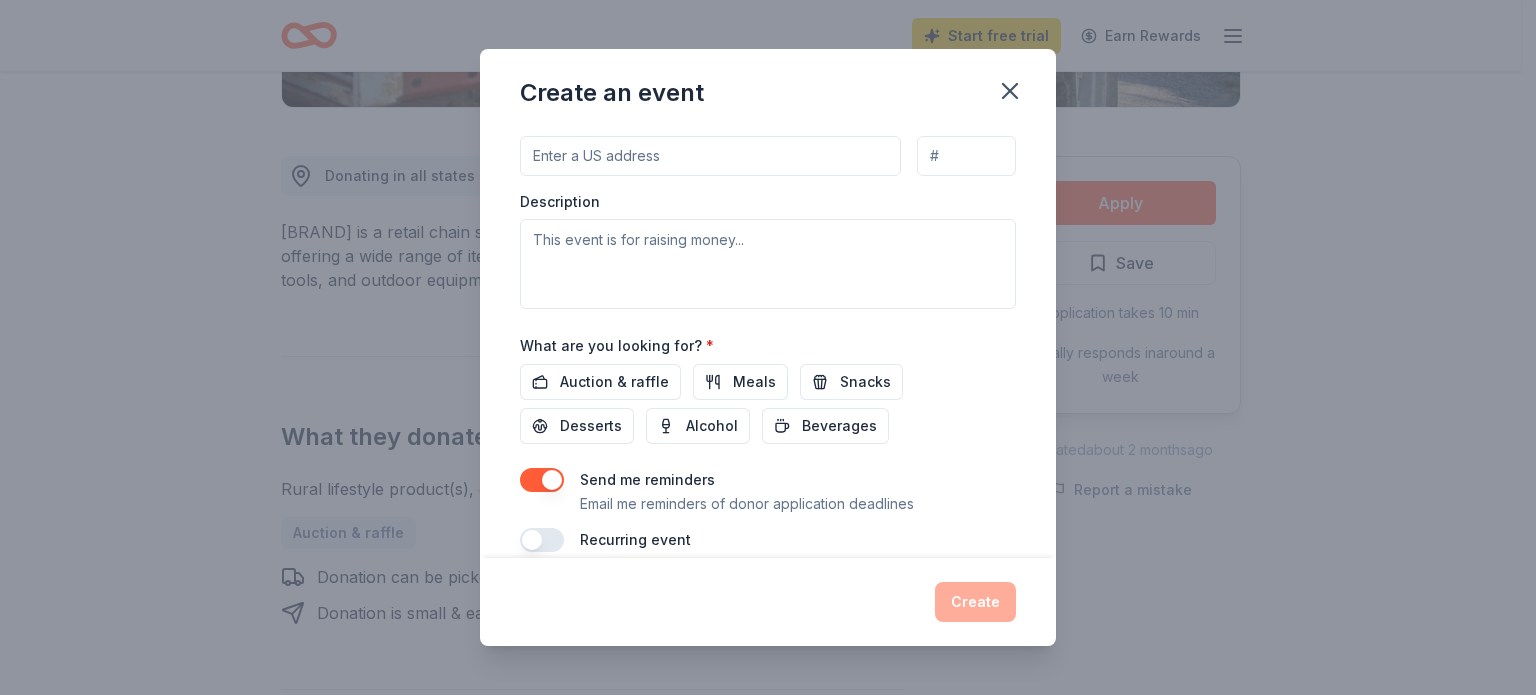 scroll, scrollTop: 529, scrollLeft: 0, axis: vertical 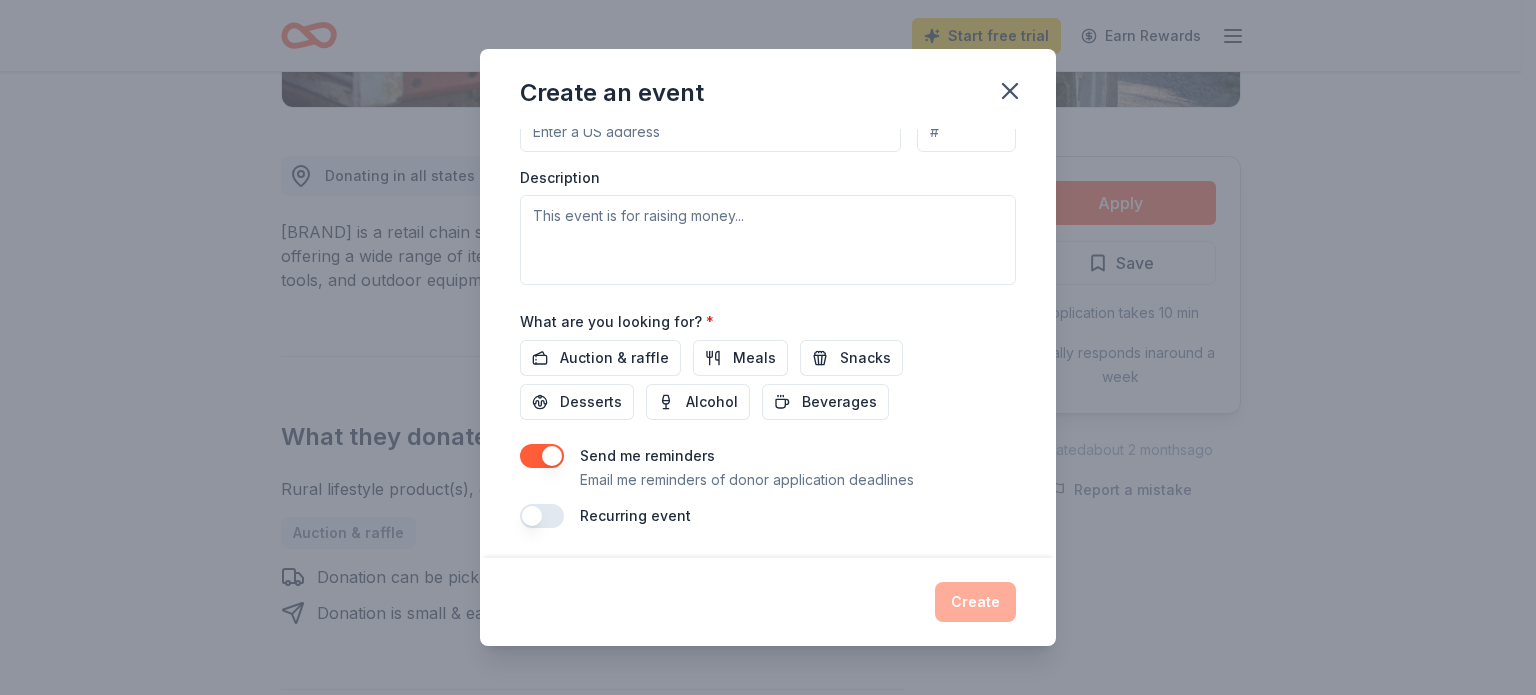 click on "Create" at bounding box center (768, 602) 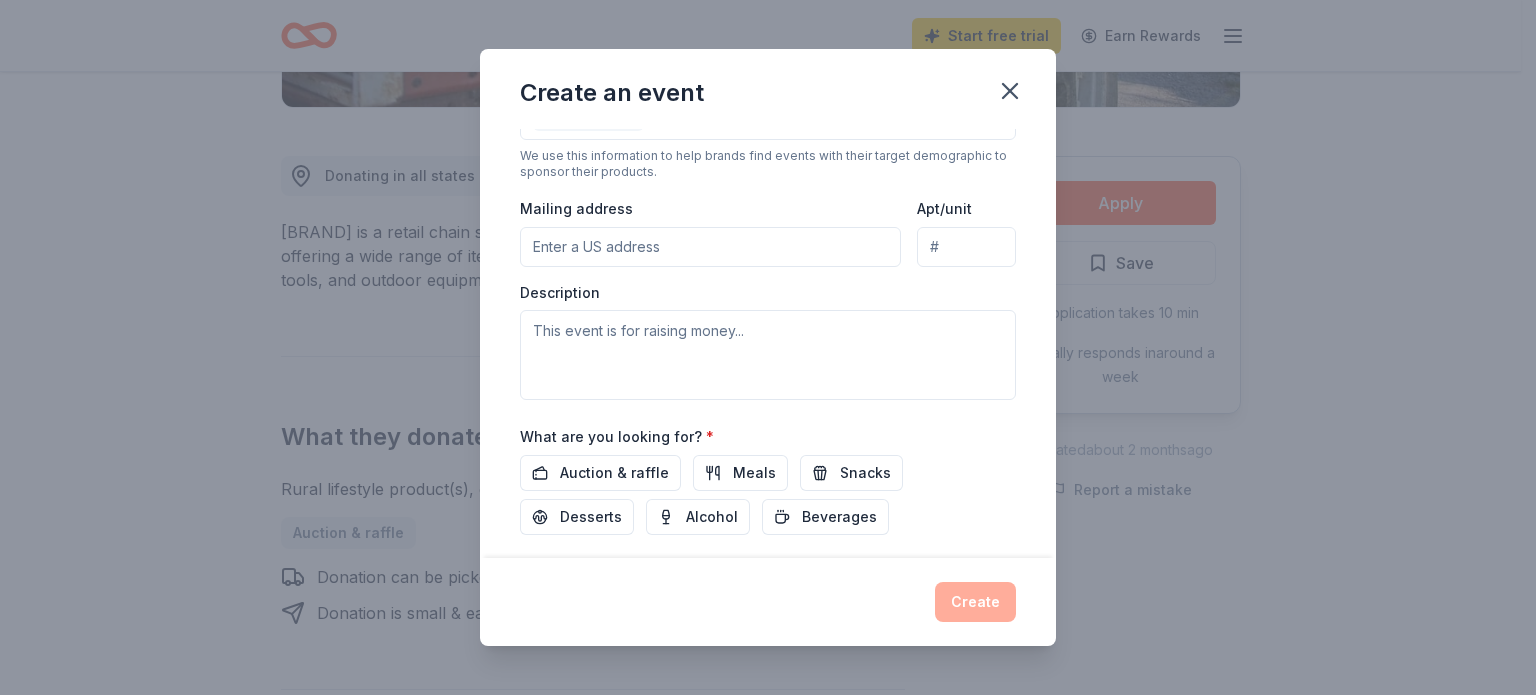 scroll, scrollTop: 229, scrollLeft: 0, axis: vertical 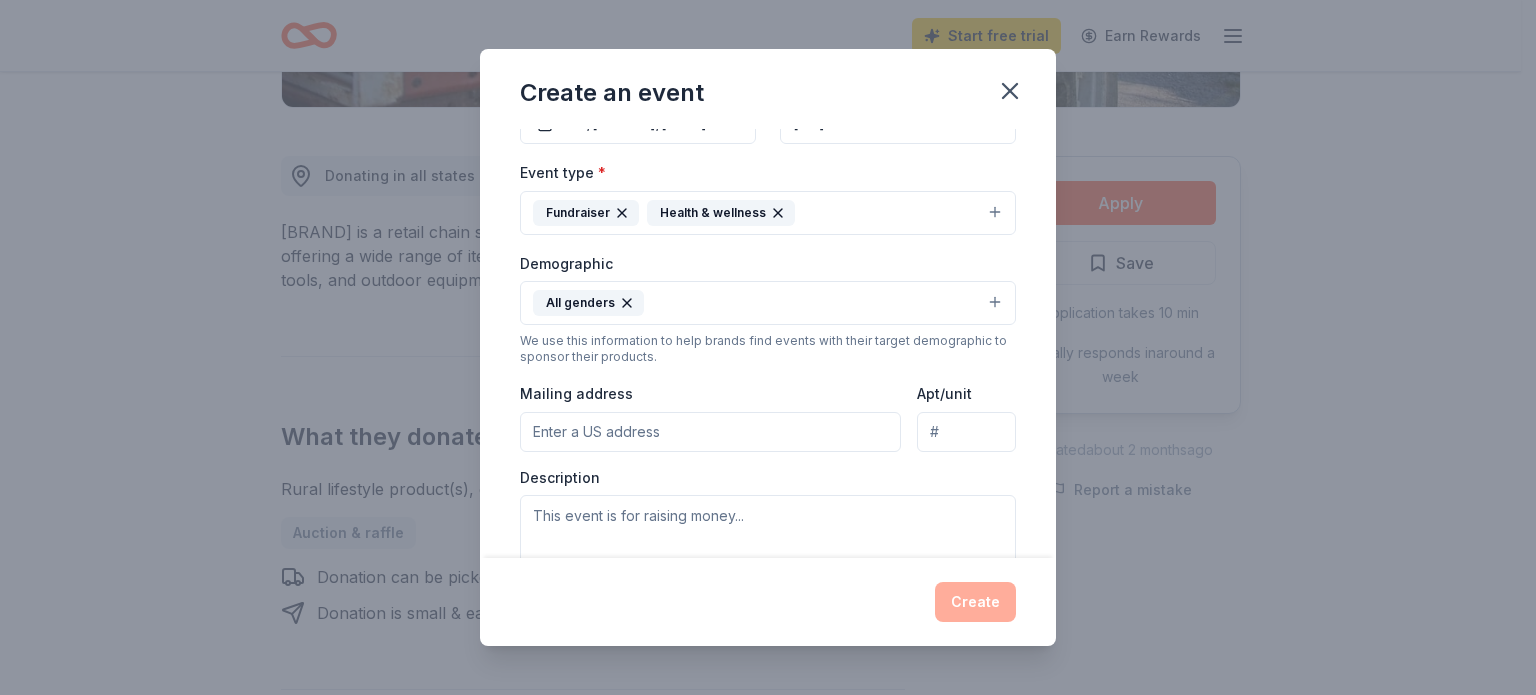 click on "Mailing address" at bounding box center (710, 432) 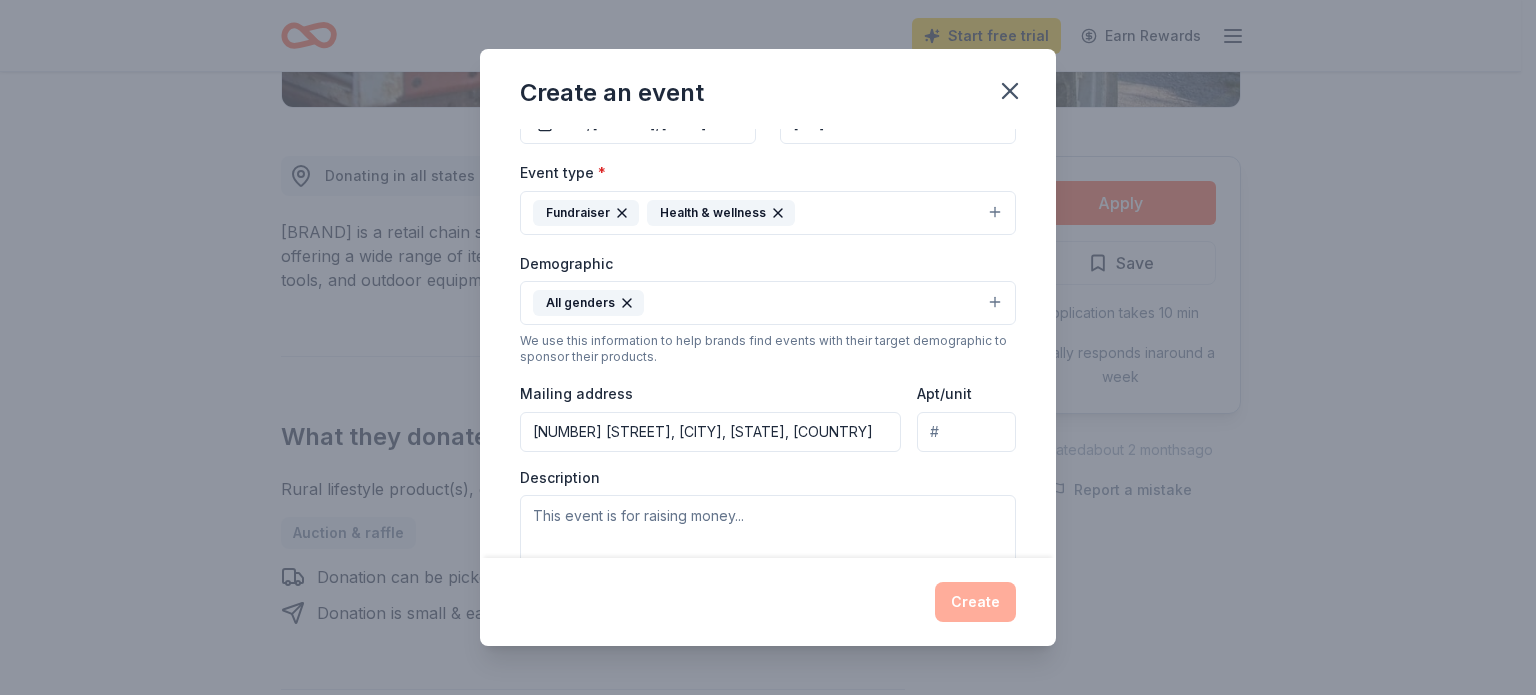type on "[NUMBER] [STREET], [CITY], [STATE], [ZIP]" 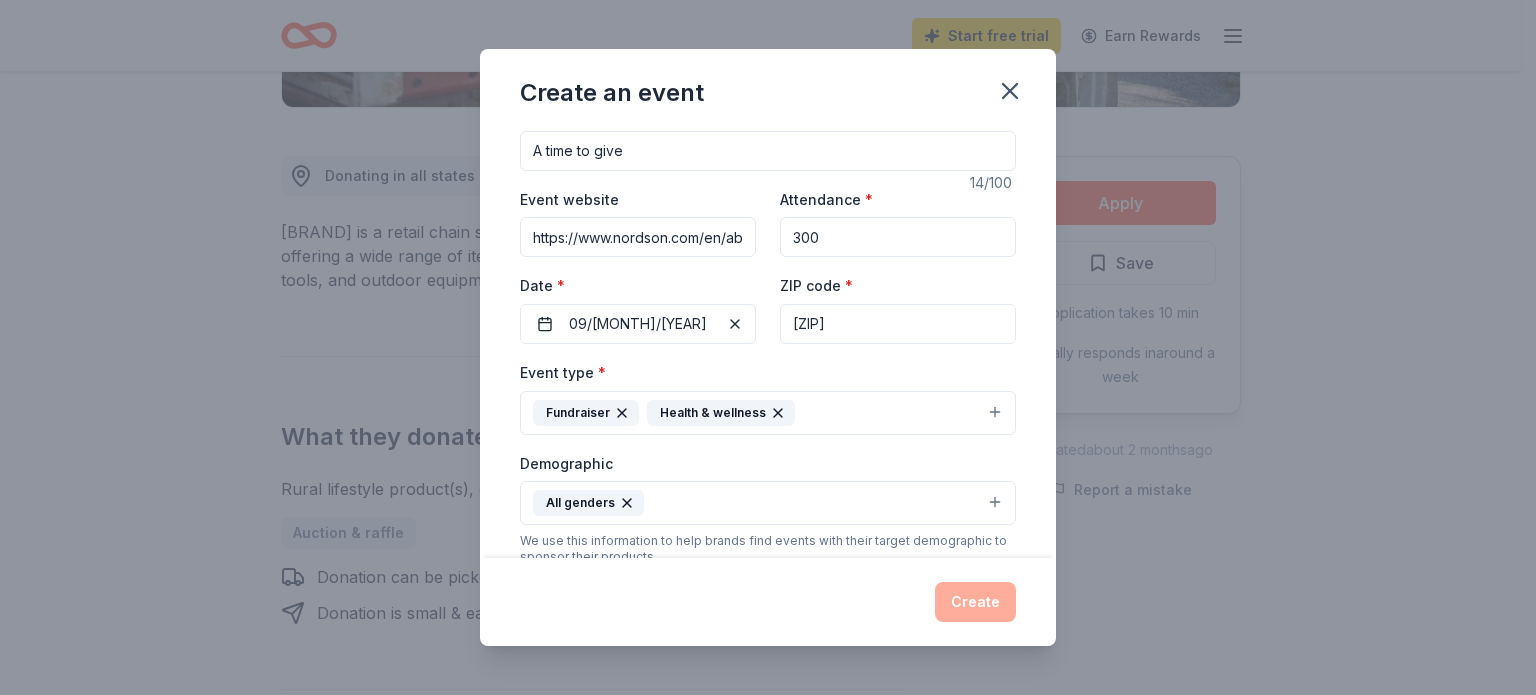 scroll, scrollTop: 0, scrollLeft: 0, axis: both 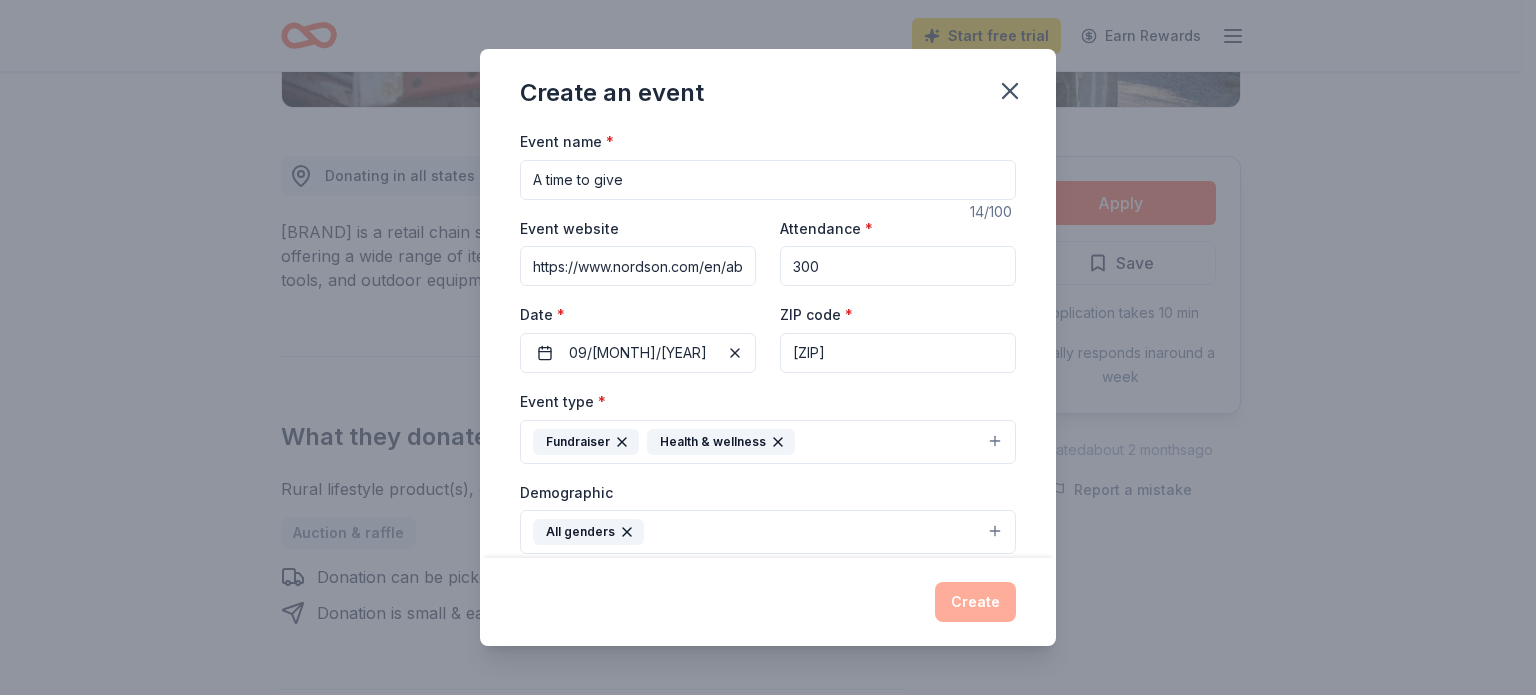 click on "Fundraiser Health & wellness" at bounding box center (768, 442) 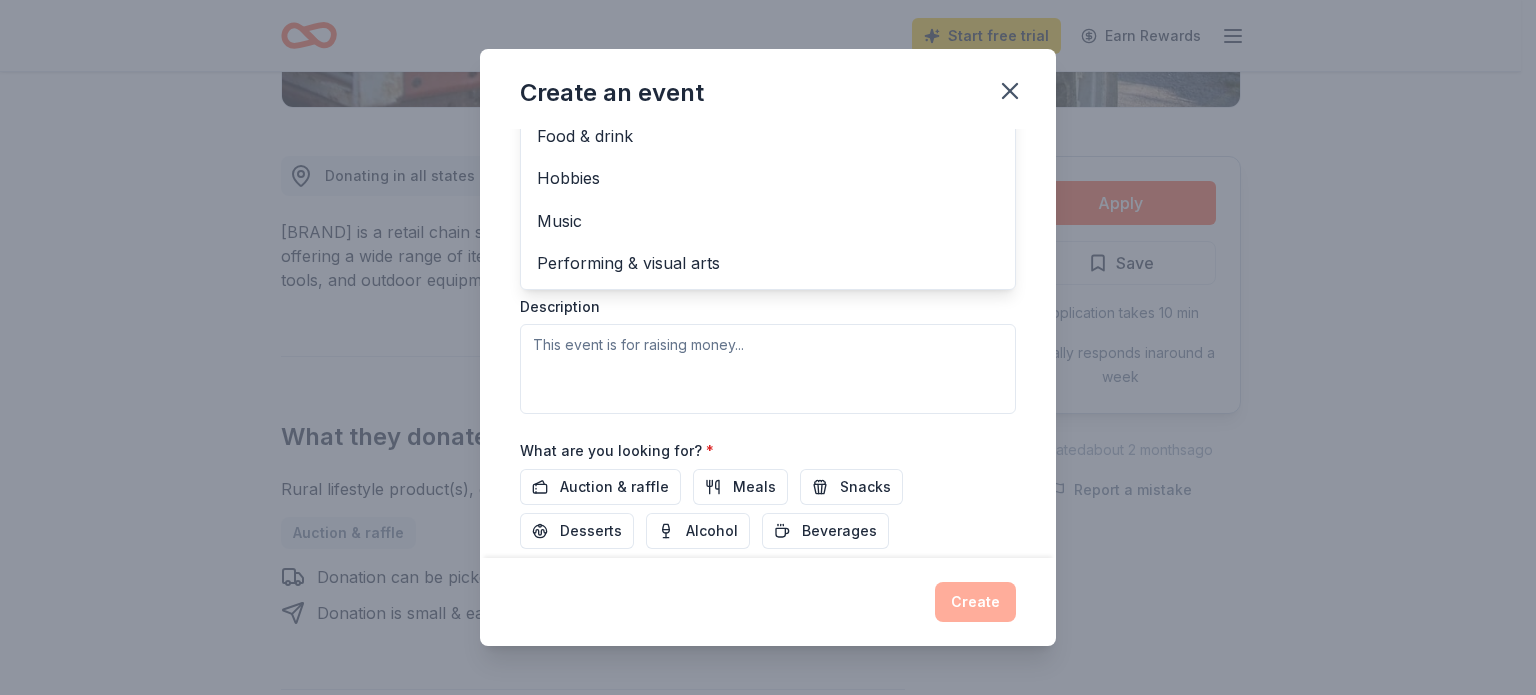 scroll, scrollTop: 0, scrollLeft: 0, axis: both 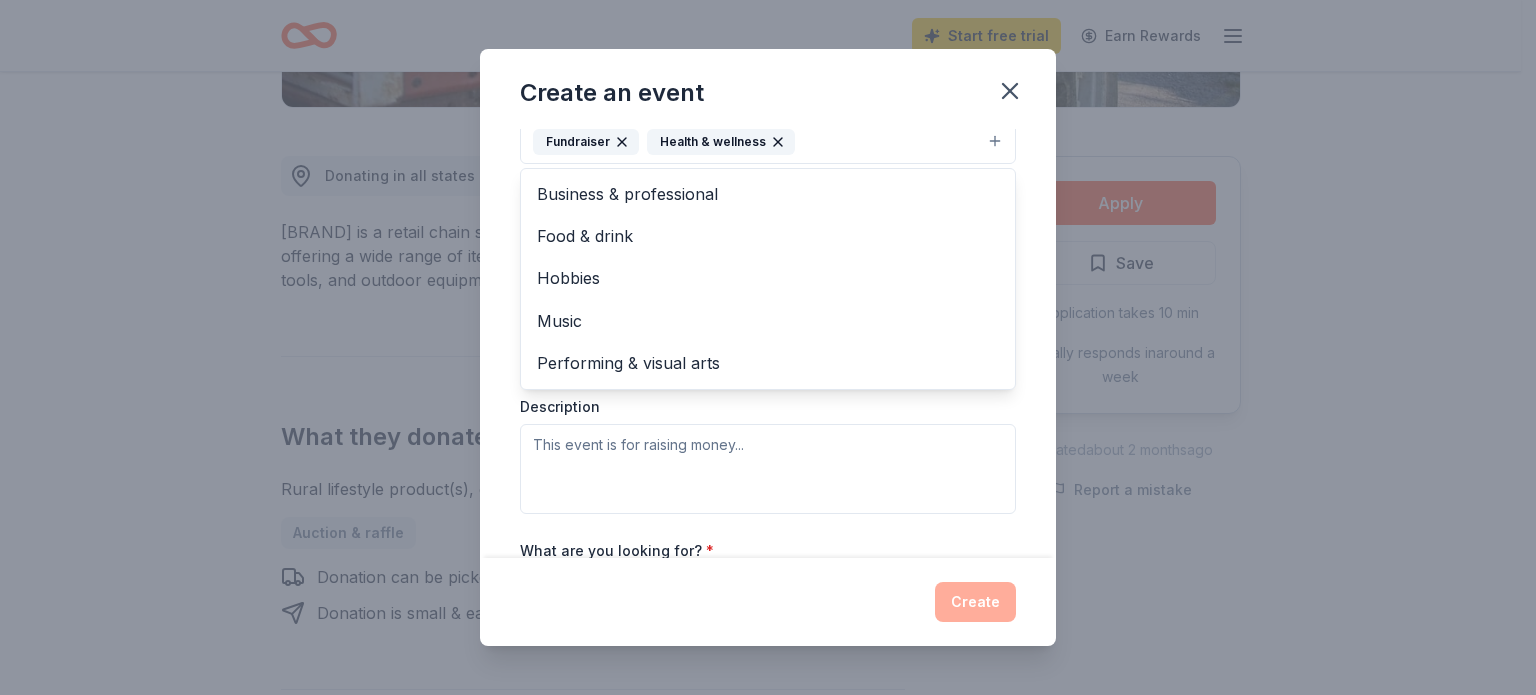 drag, startPoint x: 596, startPoint y: 446, endPoint x: 555, endPoint y: 451, distance: 41.303753 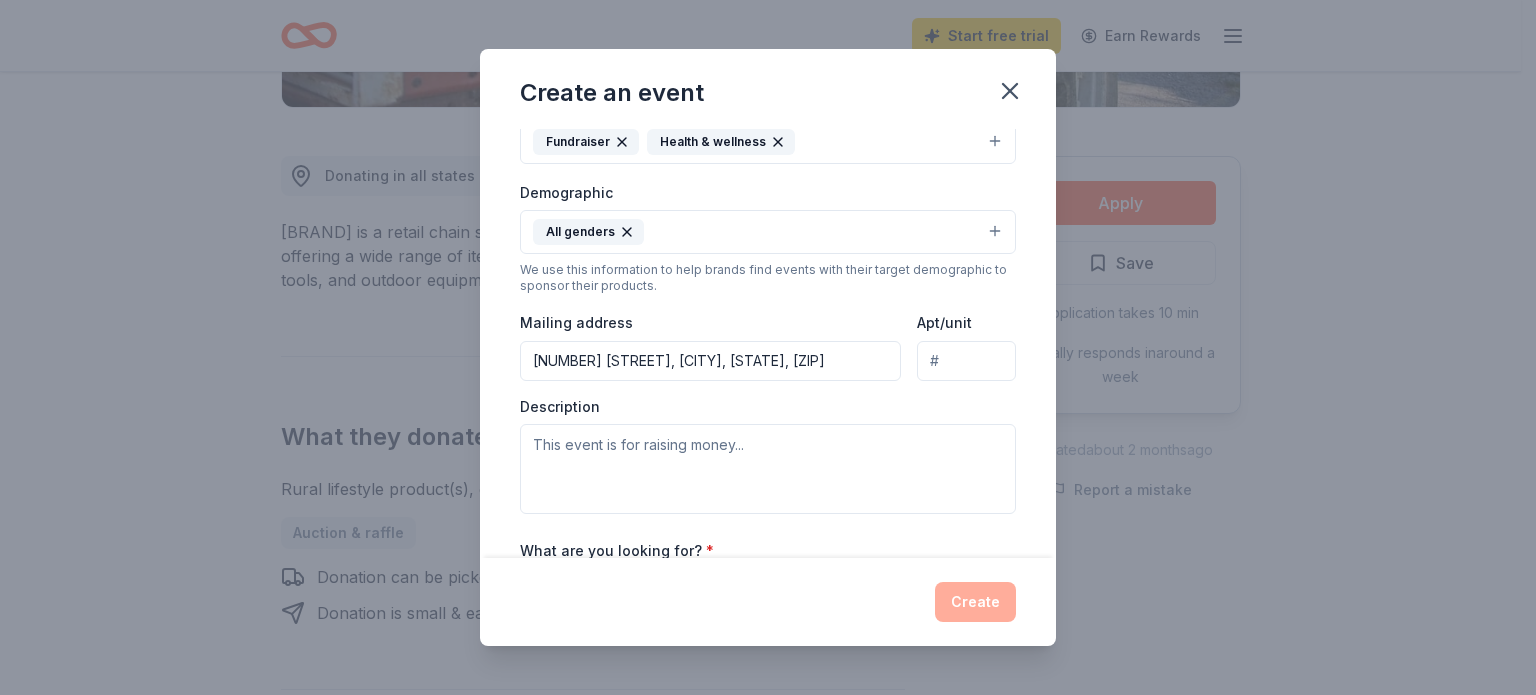 scroll, scrollTop: 291, scrollLeft: 0, axis: vertical 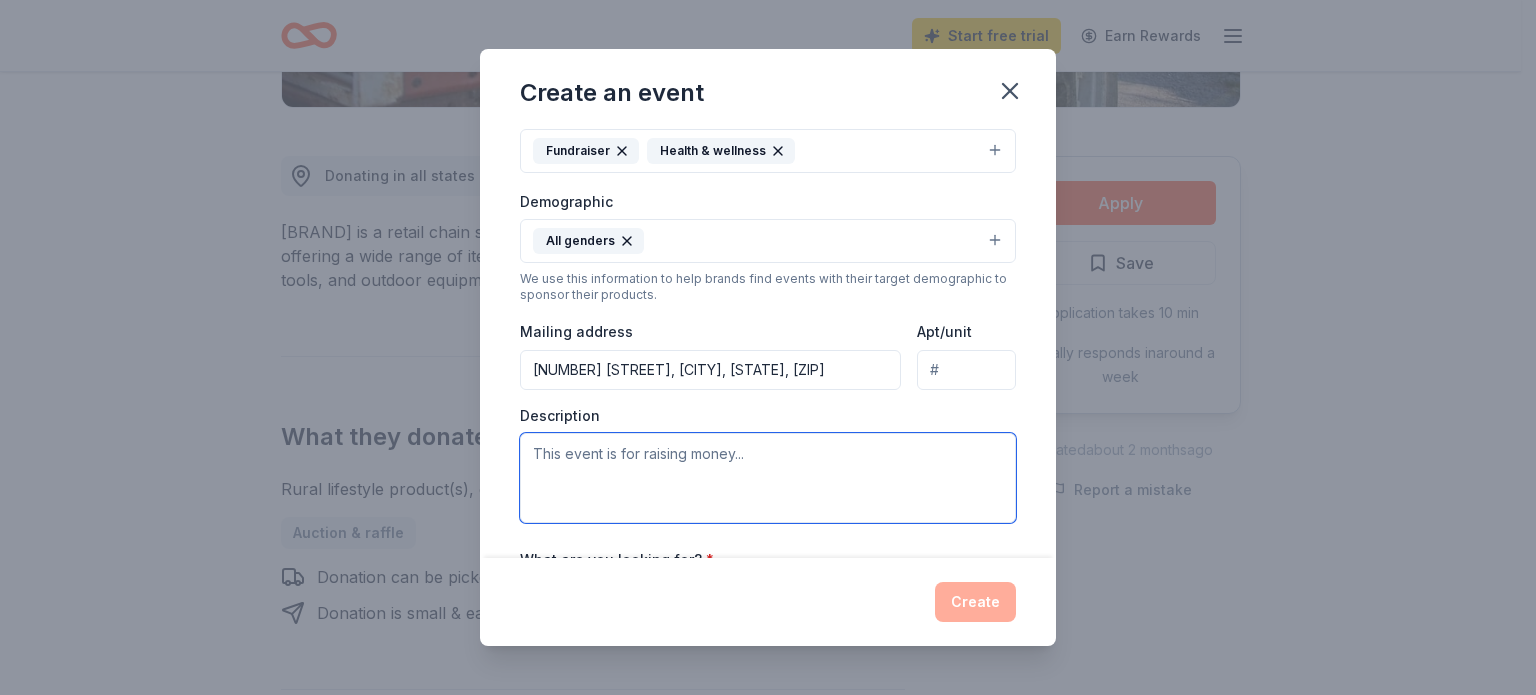 click at bounding box center (768, 478) 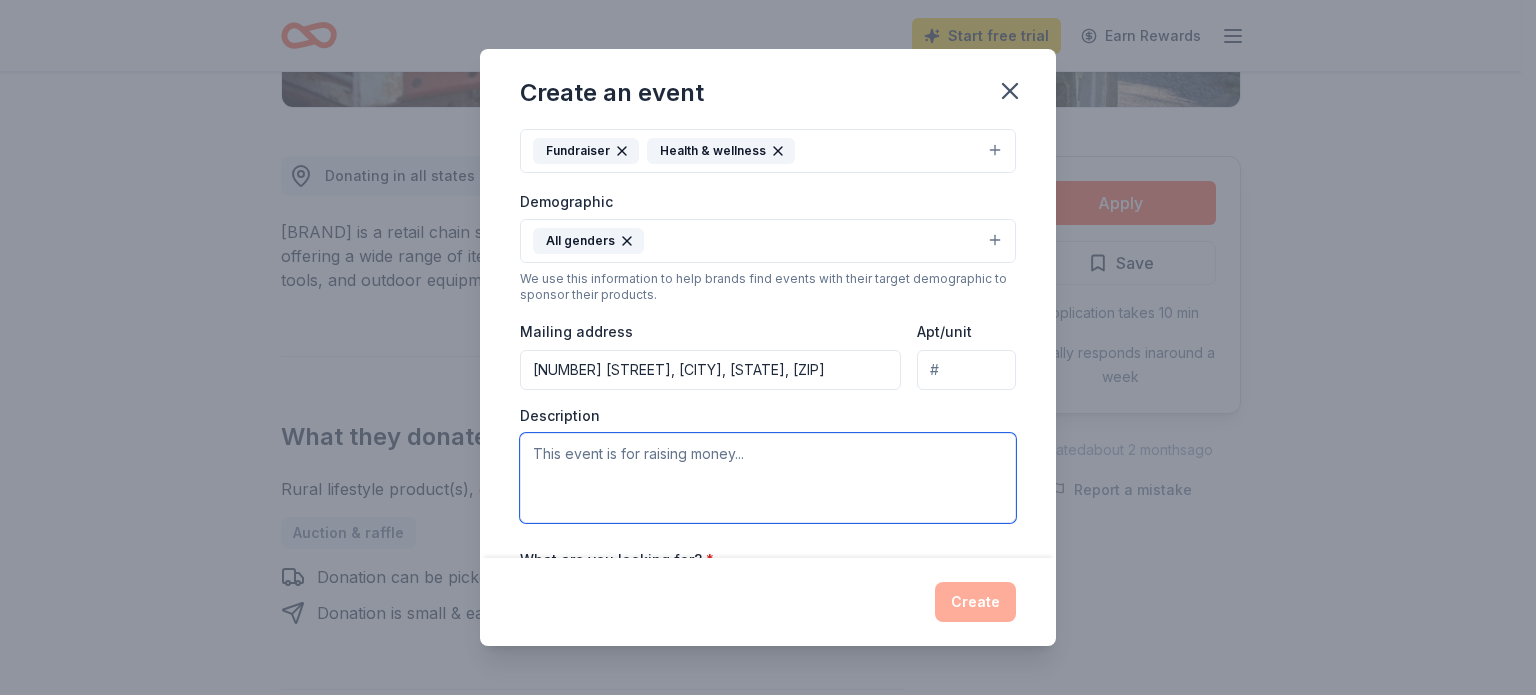 paste on "We are having our annual a time to give event. We will be engaging our employees by participating in several fundraising events to generate support for our local non-profit organizations through raffles, fun activities and more. The two non-profit organizations we are highlighting this year include The Pennsylvania Blind Association and Foxy’s Cradle Neonatal Newborn Kitten Nursery. We are asking for support from businesses like yours in the form of gift cards, and items for themed baskets. Your generous donation will be greatly appreciated and will help make an impact in helping to give back to our community." 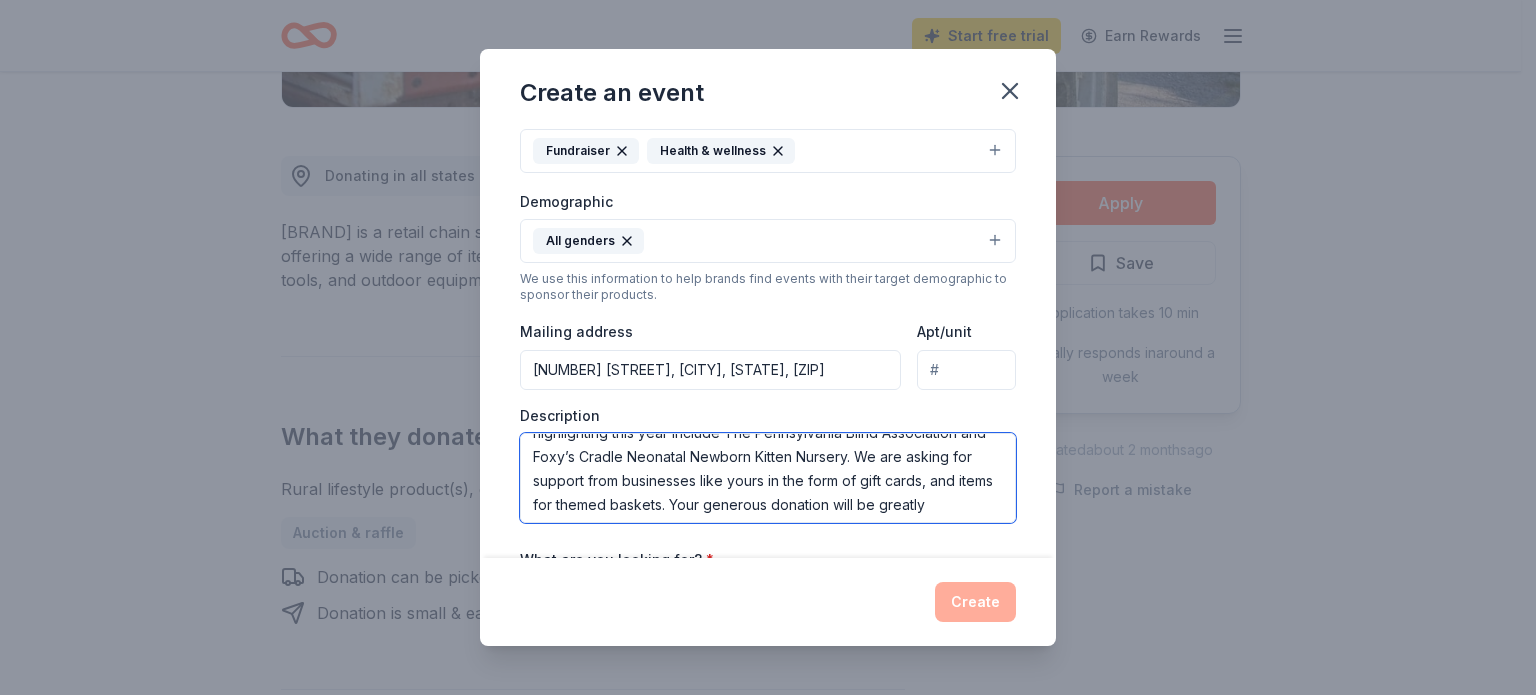 scroll, scrollTop: 0, scrollLeft: 0, axis: both 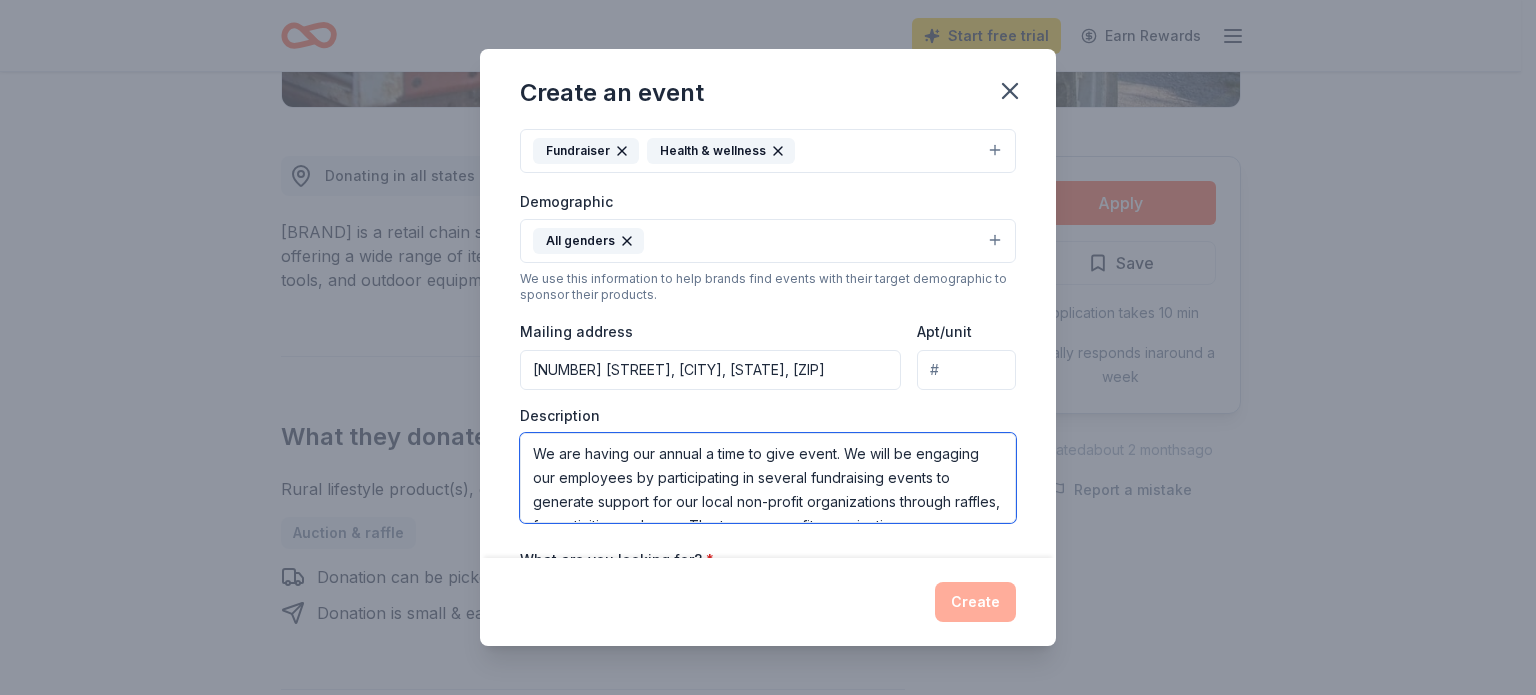 type on "We are having our annual a time to give event. We will be engaging our employees by participating in several fundraising events to generate support for our local non-profit organizations through raffles, fun activities and more. The two non-profit organizations we are highlighting this year include The Pennsylvania Blind Association and Foxy’s Cradle Neonatal Newborn Kitten Nursery. We are asking for support from businesses like yours in the form of gift cards, and items for themed baskets. Your generous donation will be greatly appreciated and will help make an impact in helping to give back to our community." 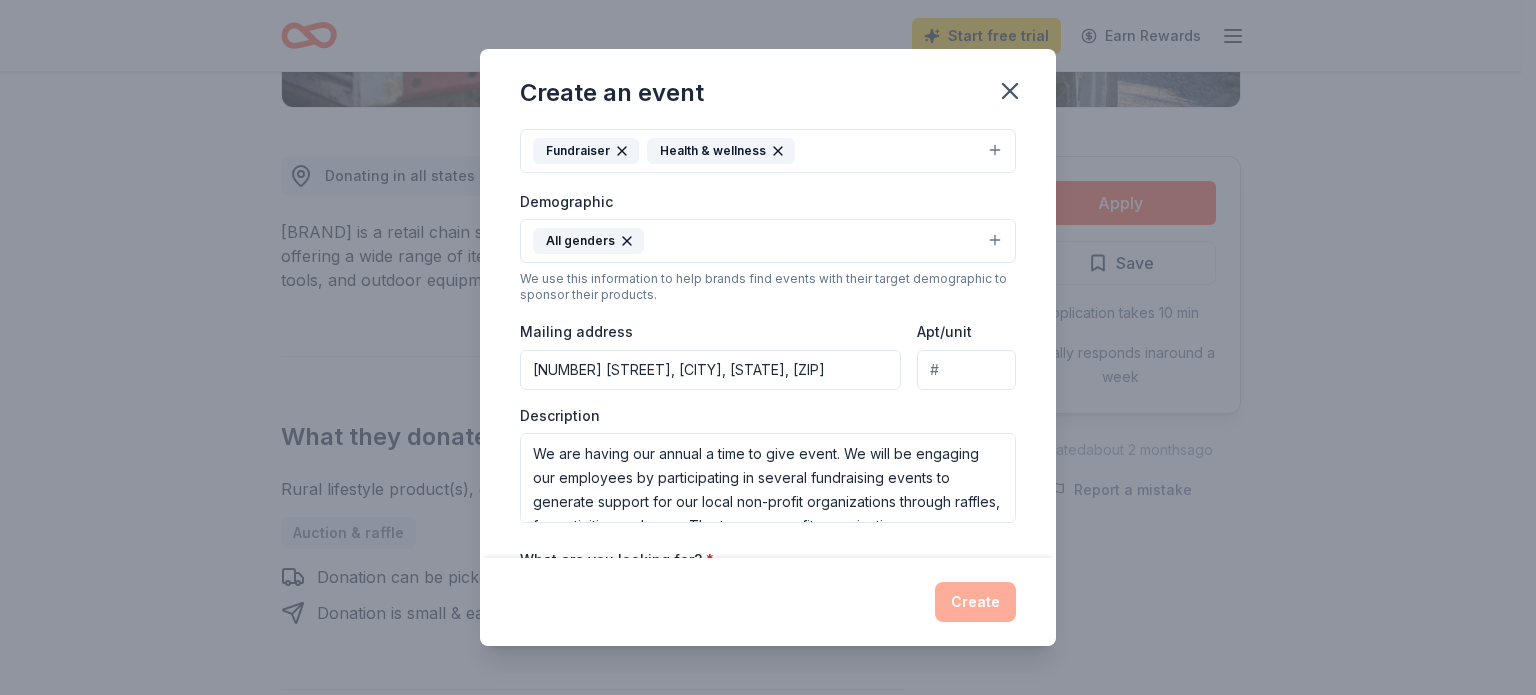 click on "Create" at bounding box center (768, 602) 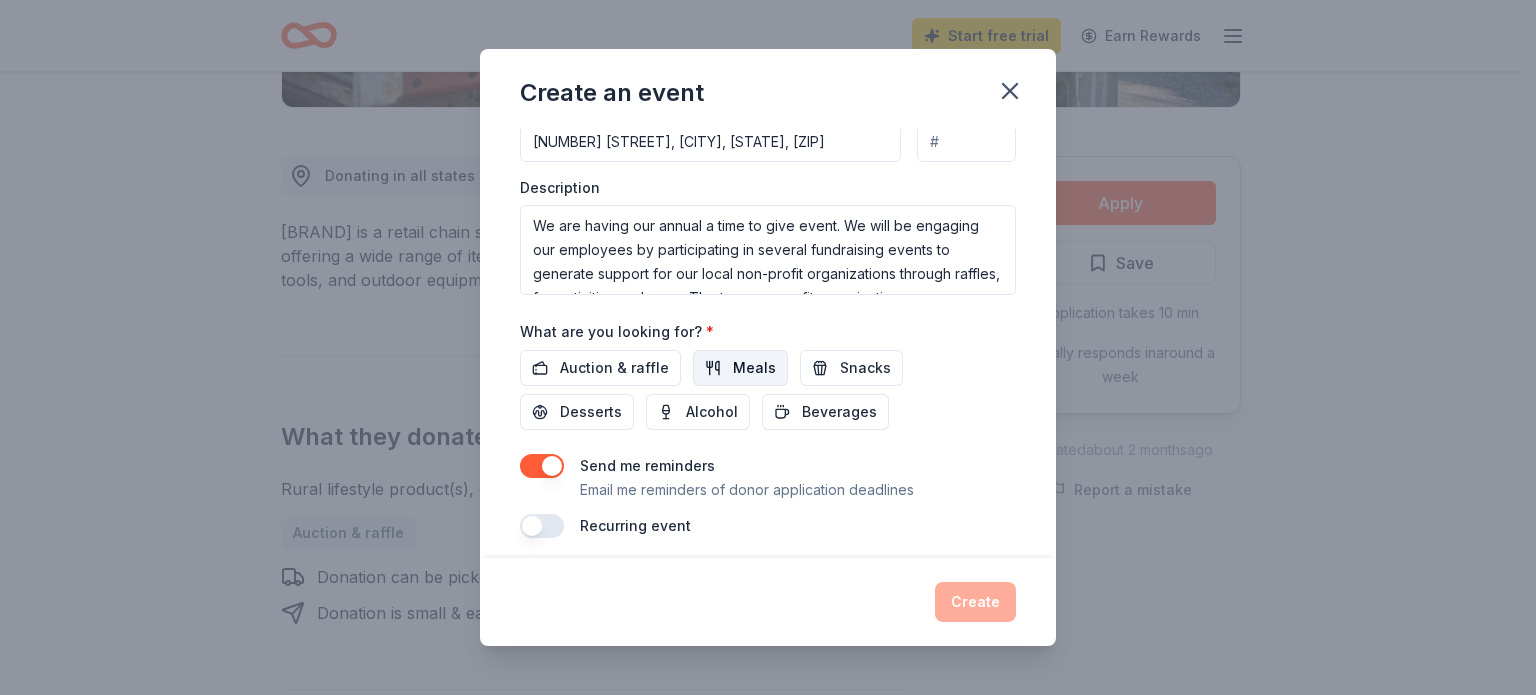 scroll, scrollTop: 529, scrollLeft: 0, axis: vertical 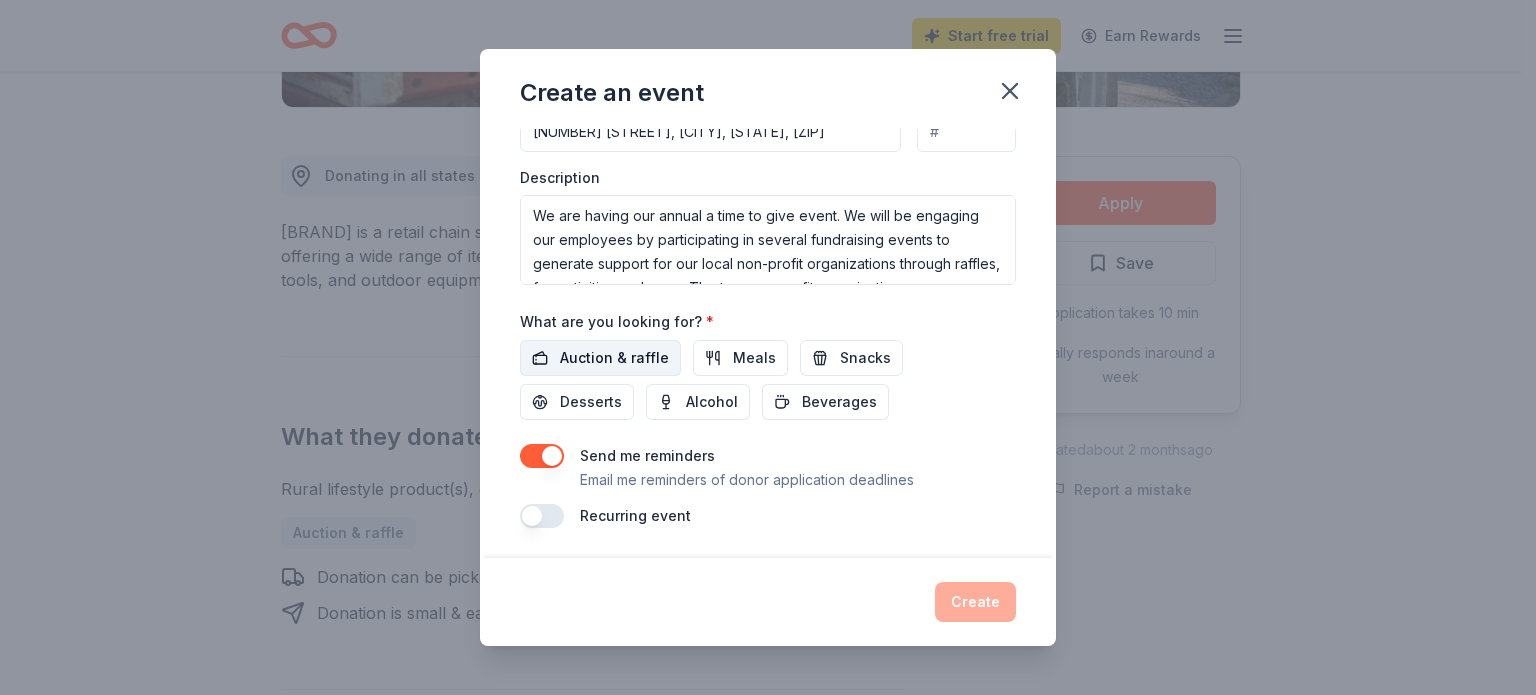 click on "Auction & raffle" at bounding box center (614, 358) 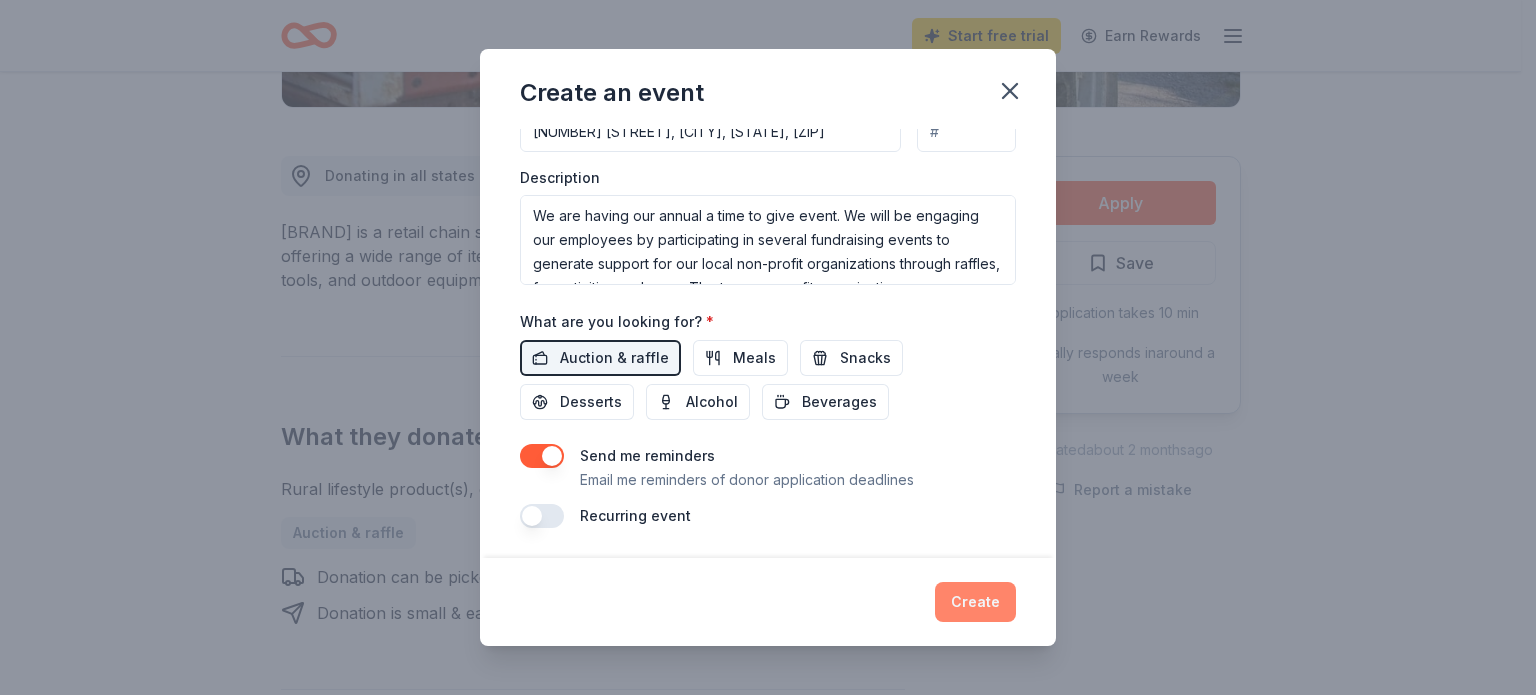 click on "Create" at bounding box center (975, 602) 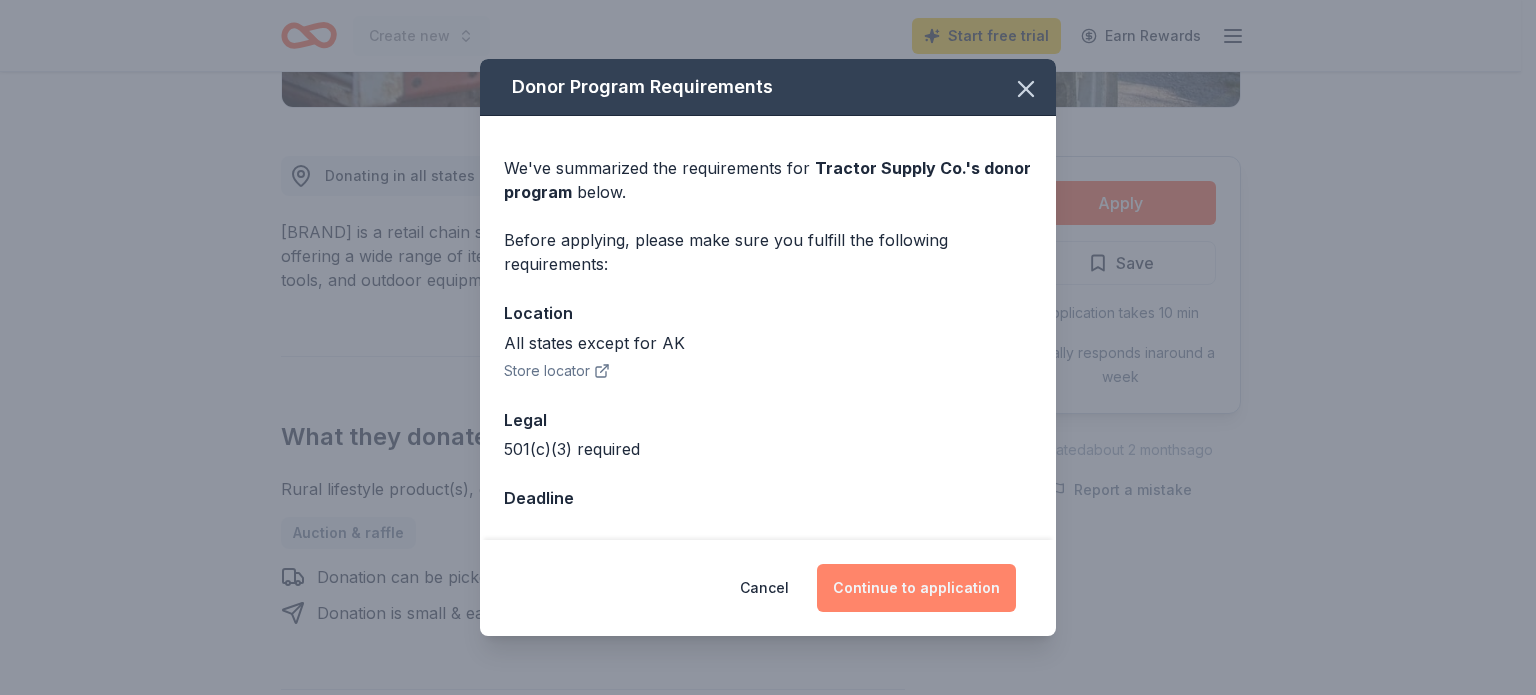 click on "Continue to application" at bounding box center [916, 588] 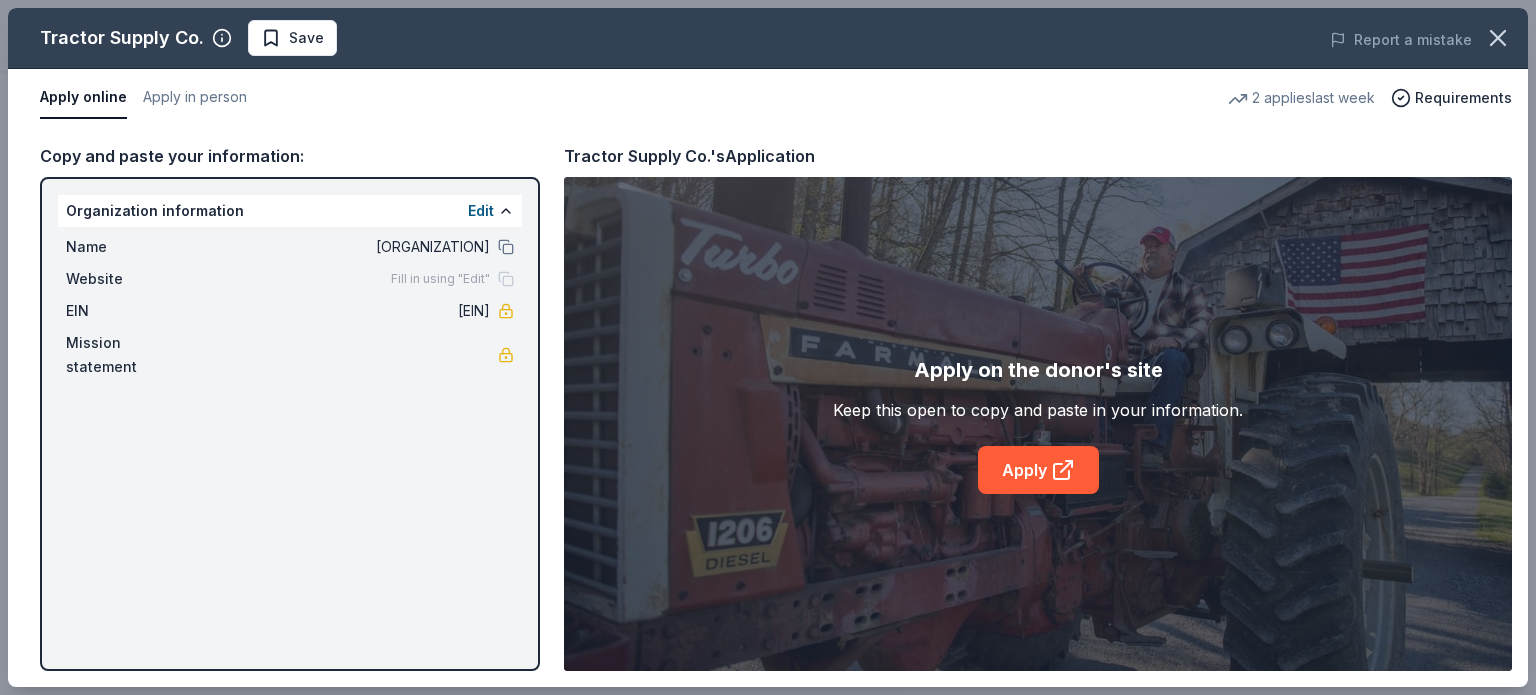 click on "[BRAND] Save Report a mistake Apply online Apply in person 2 applies last week Requirements Copy and paste your information: Organization information Edit Name [ORGANIZATION] Website Fill in using "Edit" EIN [EIN] Mission statement [BRAND]'s Application Apply on the donor's site Keep this open to copy and paste in your information. Apply" at bounding box center (768, 347) 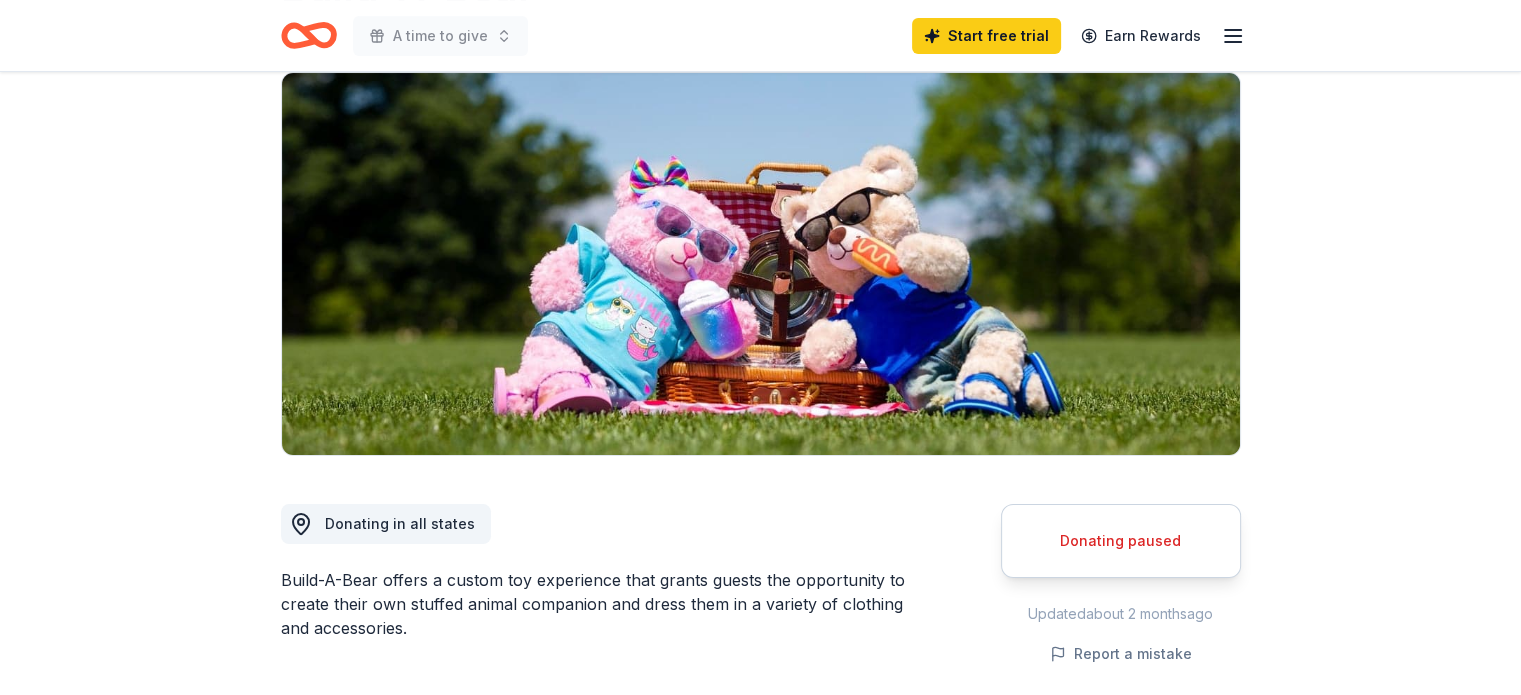 scroll, scrollTop: 300, scrollLeft: 0, axis: vertical 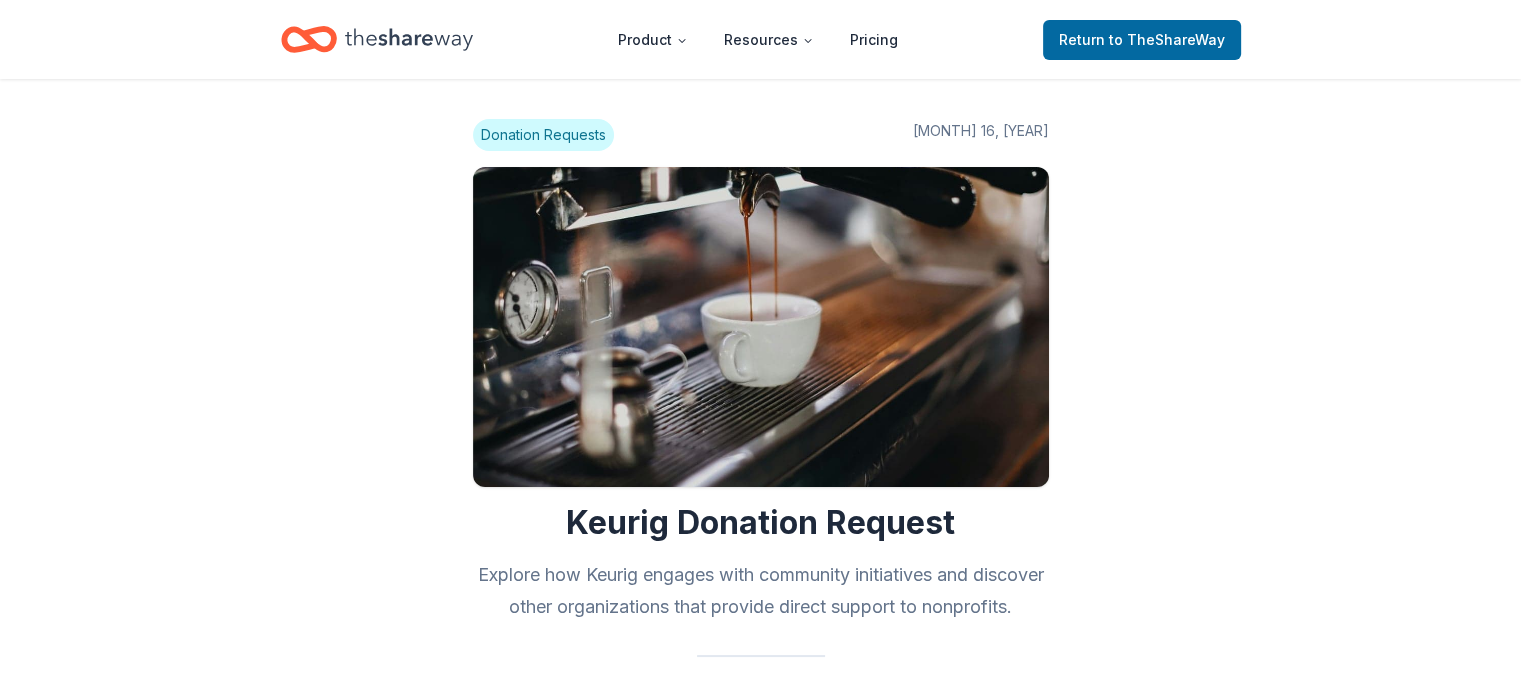 click on "Donation Requests" at bounding box center (543, 135) 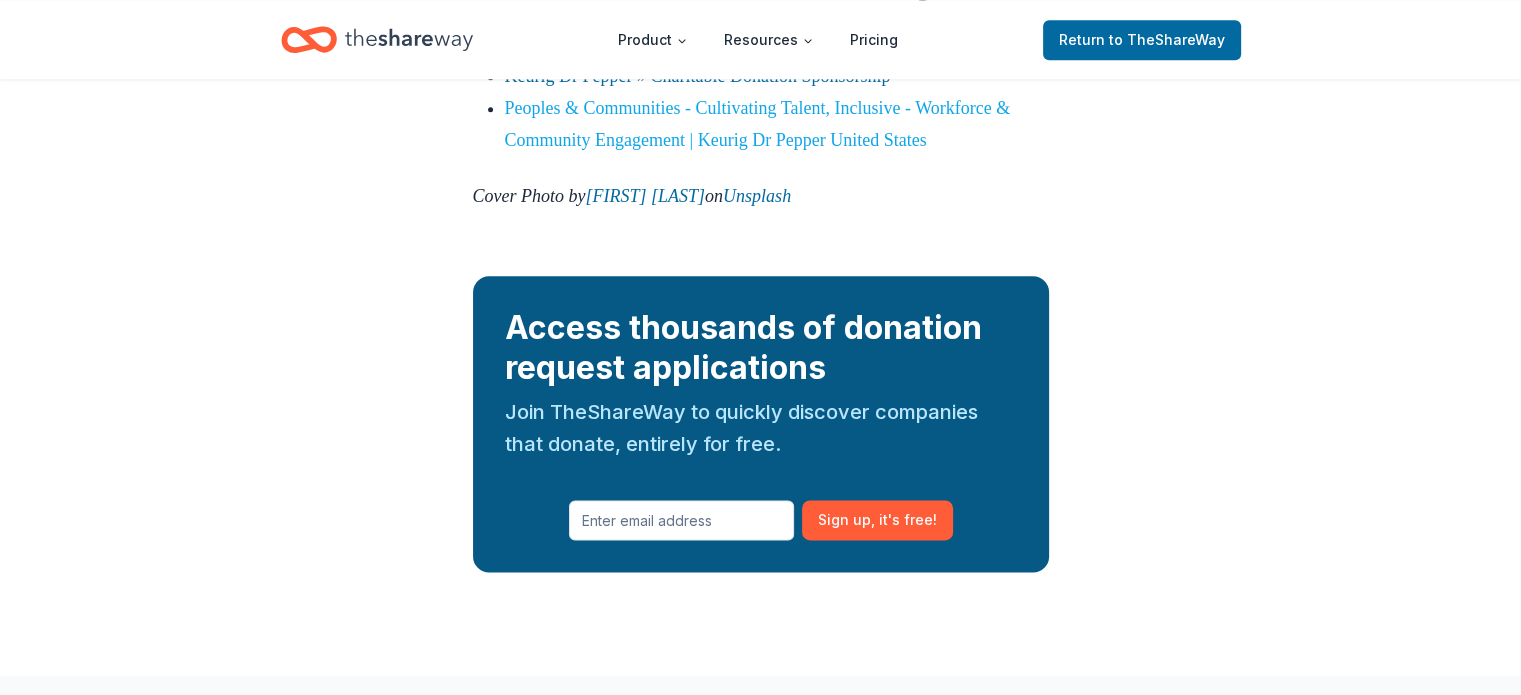 scroll, scrollTop: 2600, scrollLeft: 0, axis: vertical 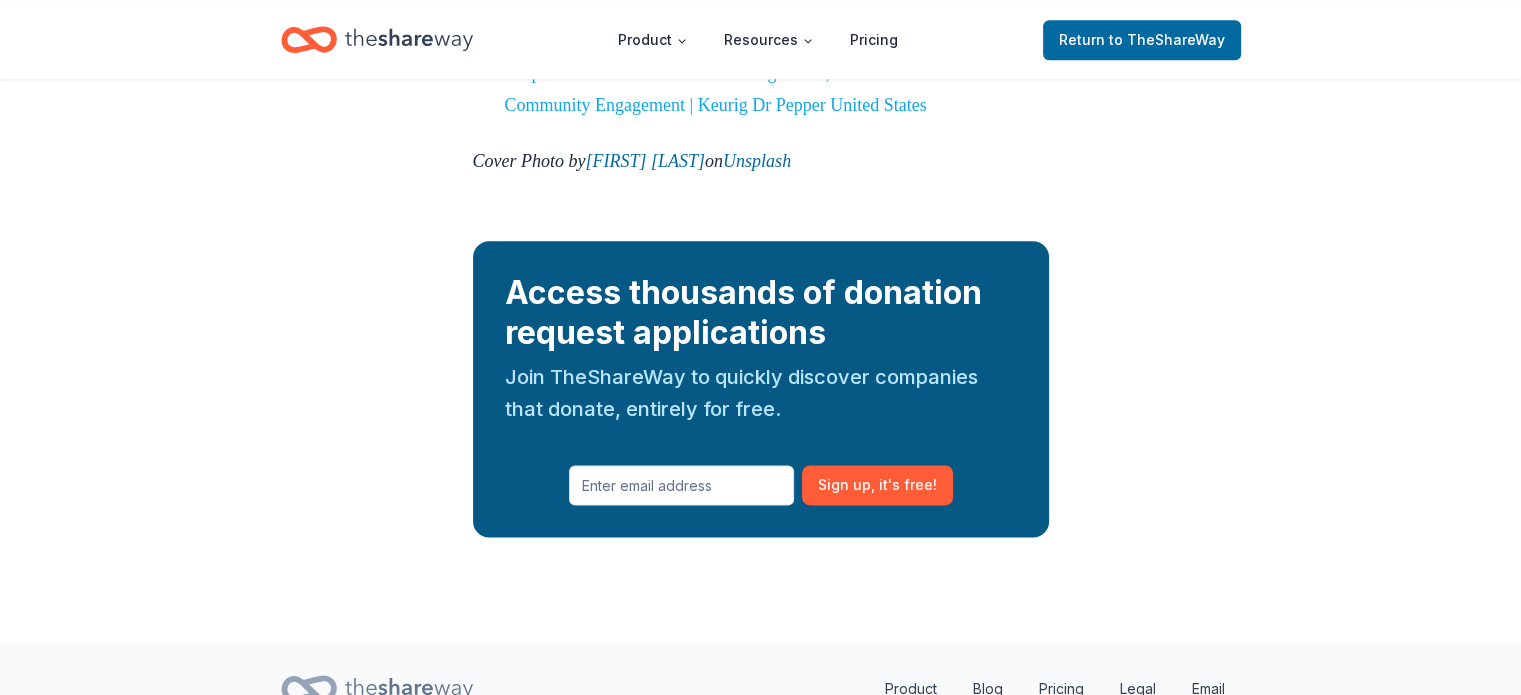 click on "Peoples & Communities - Cultivating Talent, Inclusive - Workforce & Community Engagement | Keurig Dr Pepper United States" at bounding box center (758, 89) 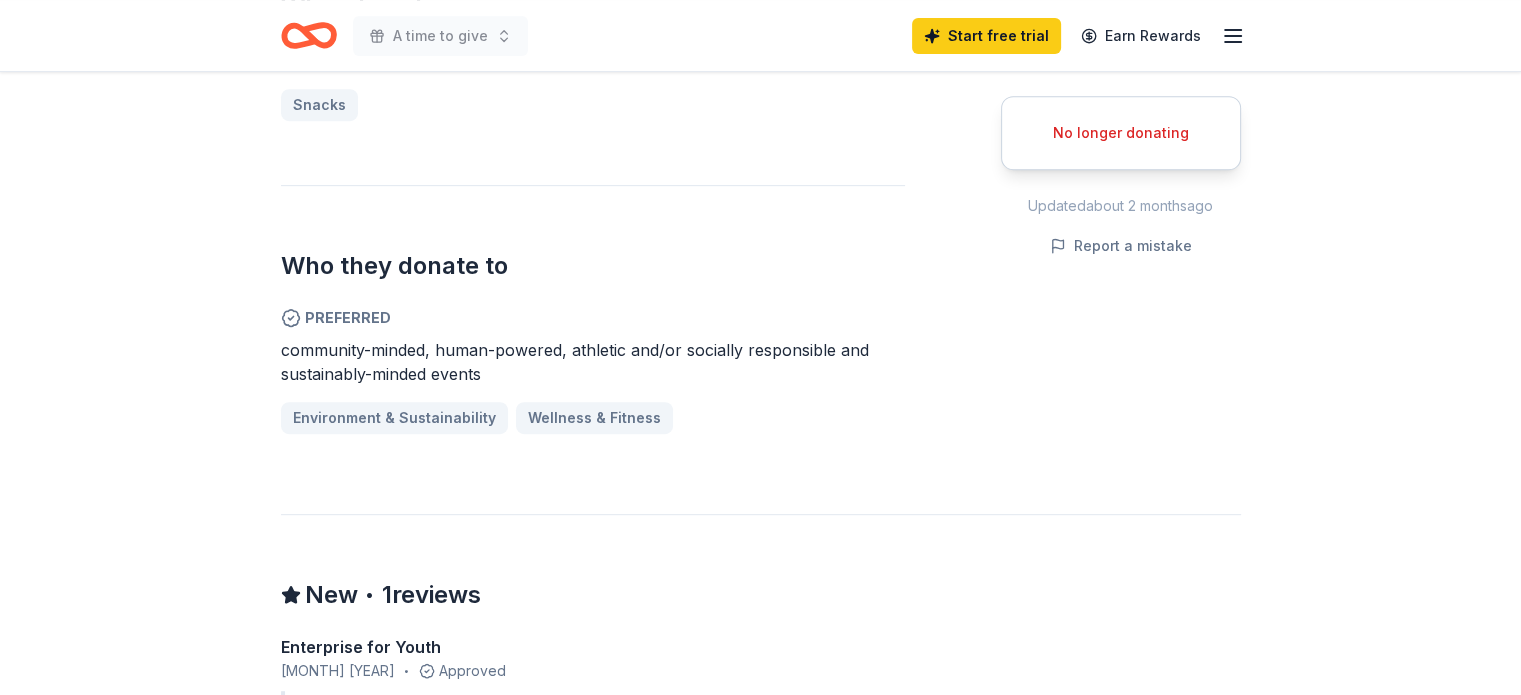 scroll, scrollTop: 600, scrollLeft: 0, axis: vertical 